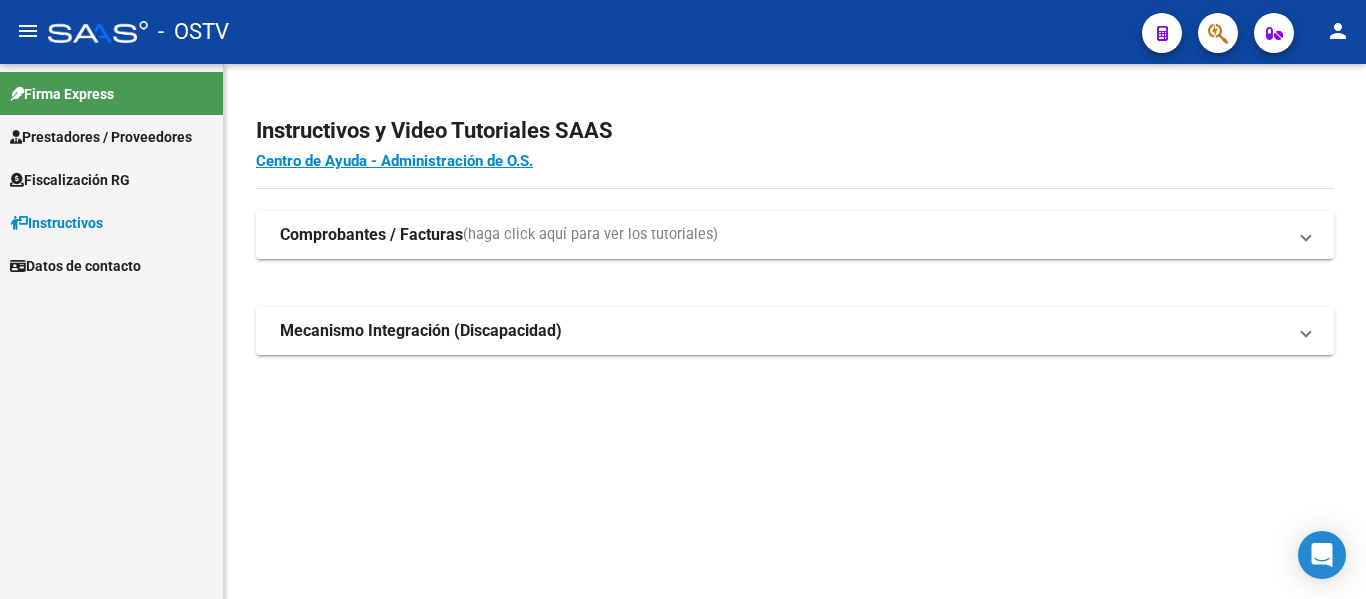 scroll, scrollTop: 0, scrollLeft: 0, axis: both 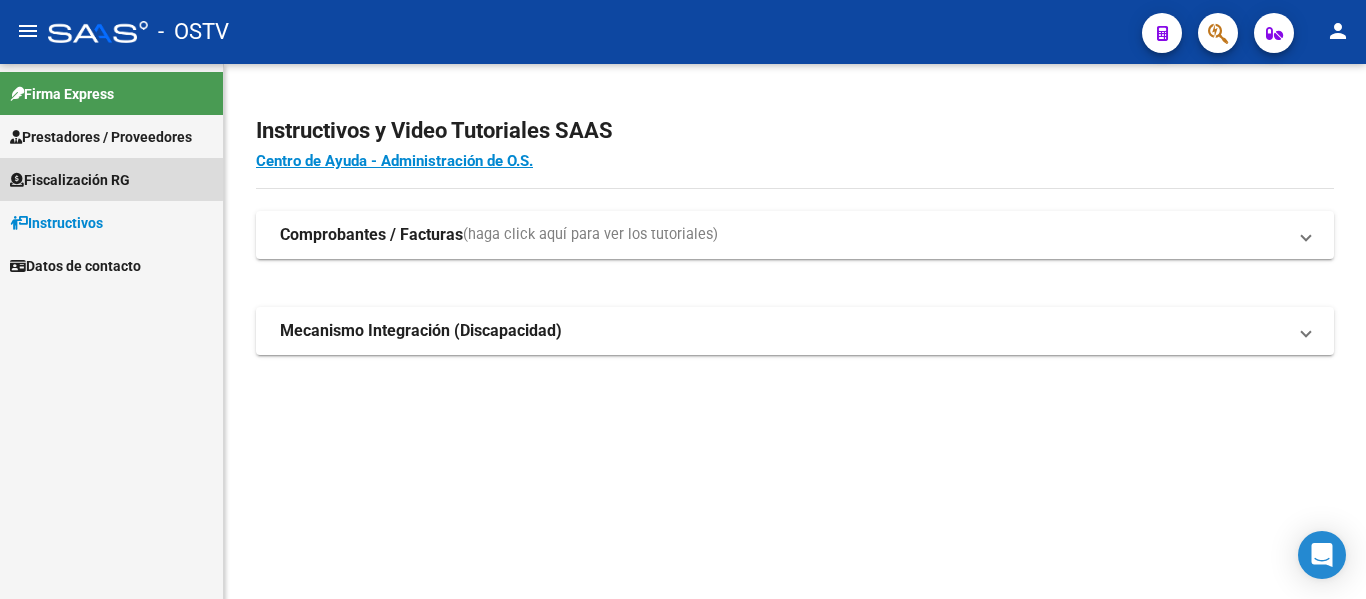 click on "Fiscalización RG" at bounding box center [70, 180] 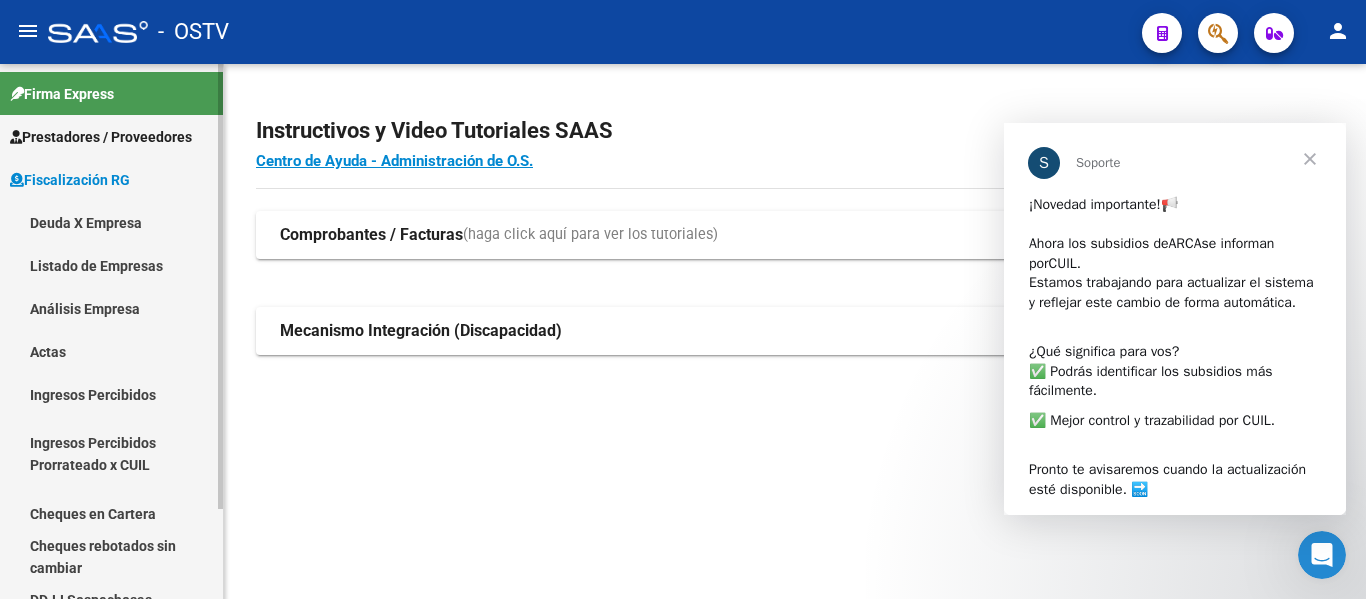 scroll, scrollTop: 0, scrollLeft: 0, axis: both 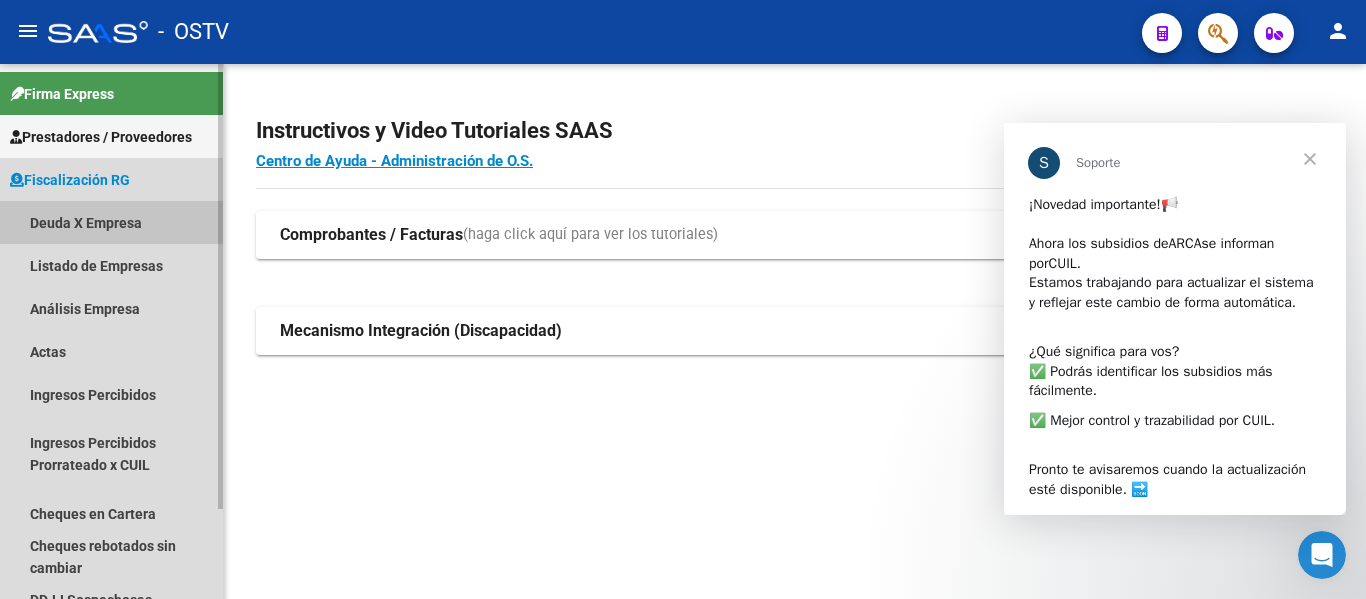 click on "Deuda X Empresa" at bounding box center (111, 222) 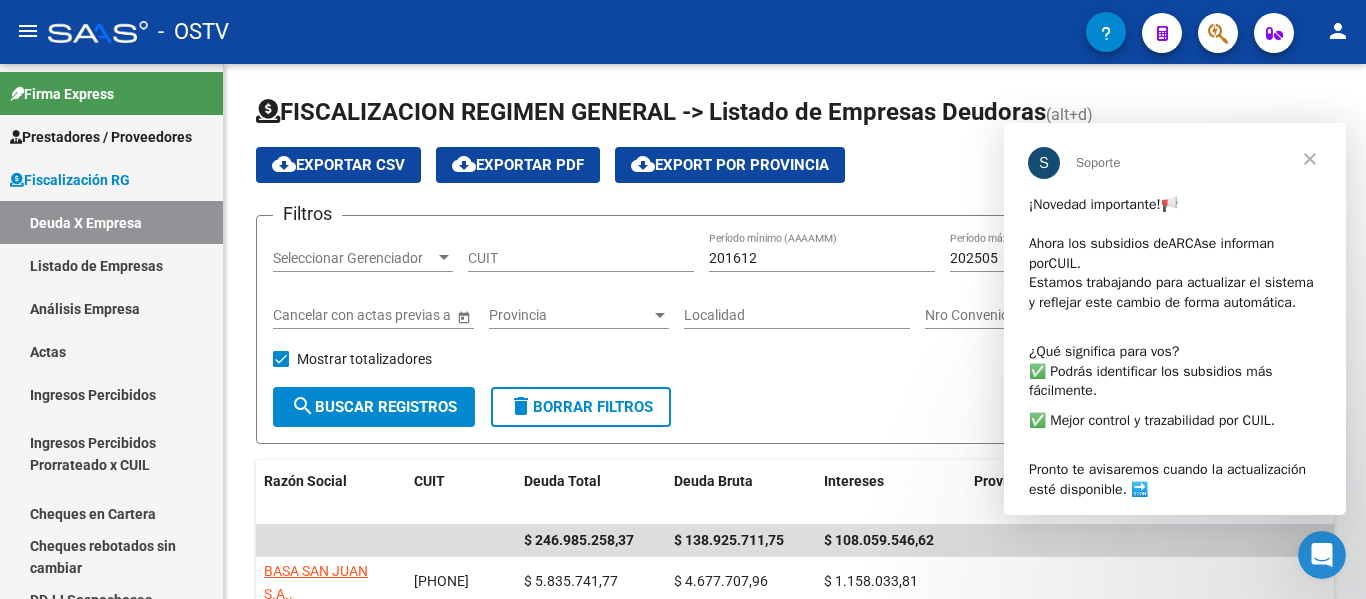 click at bounding box center (1310, 159) 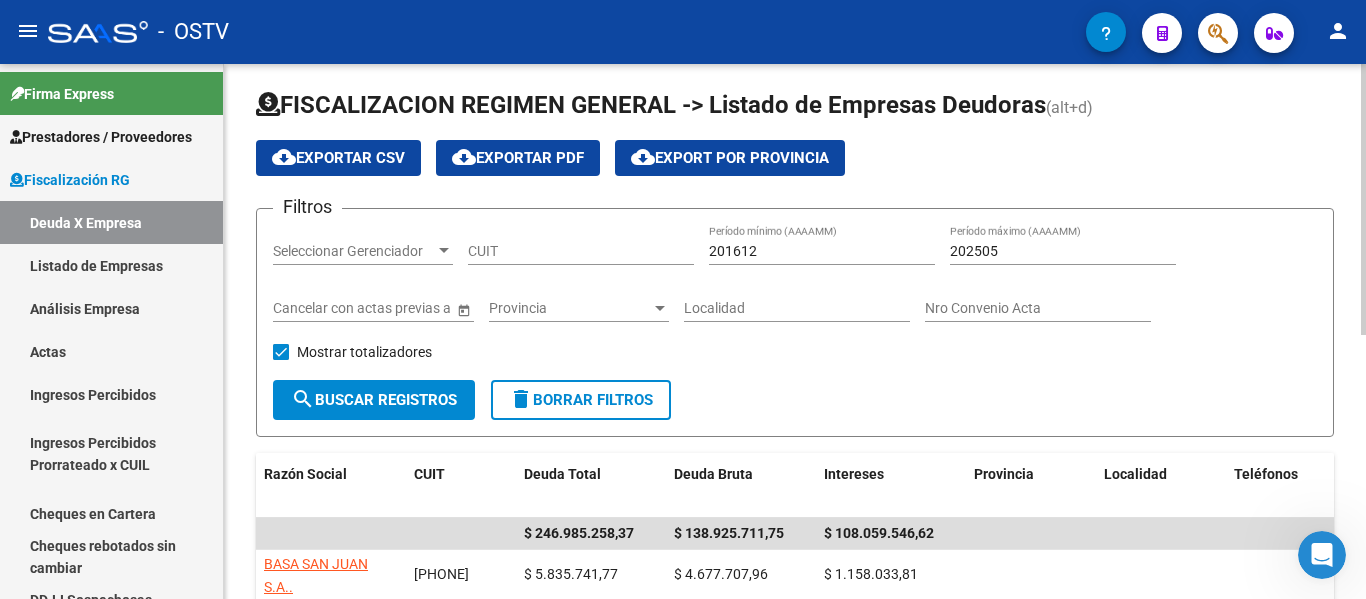 scroll, scrollTop: 0, scrollLeft: 0, axis: both 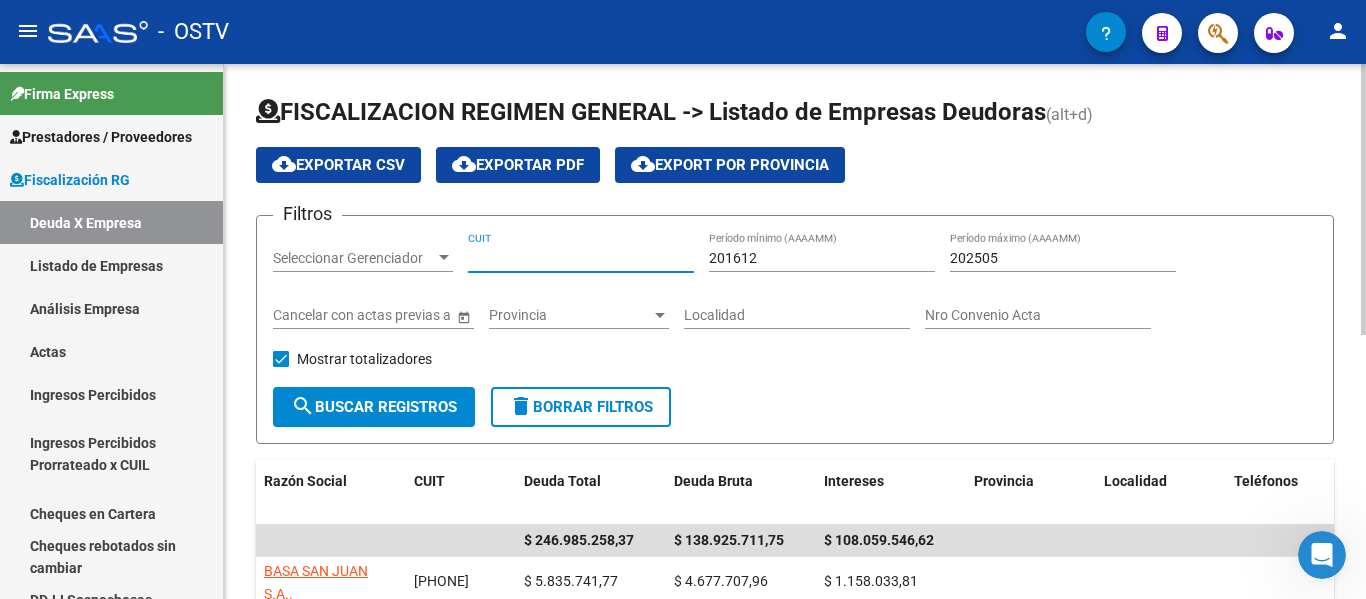 click on "CUIT" at bounding box center (581, 258) 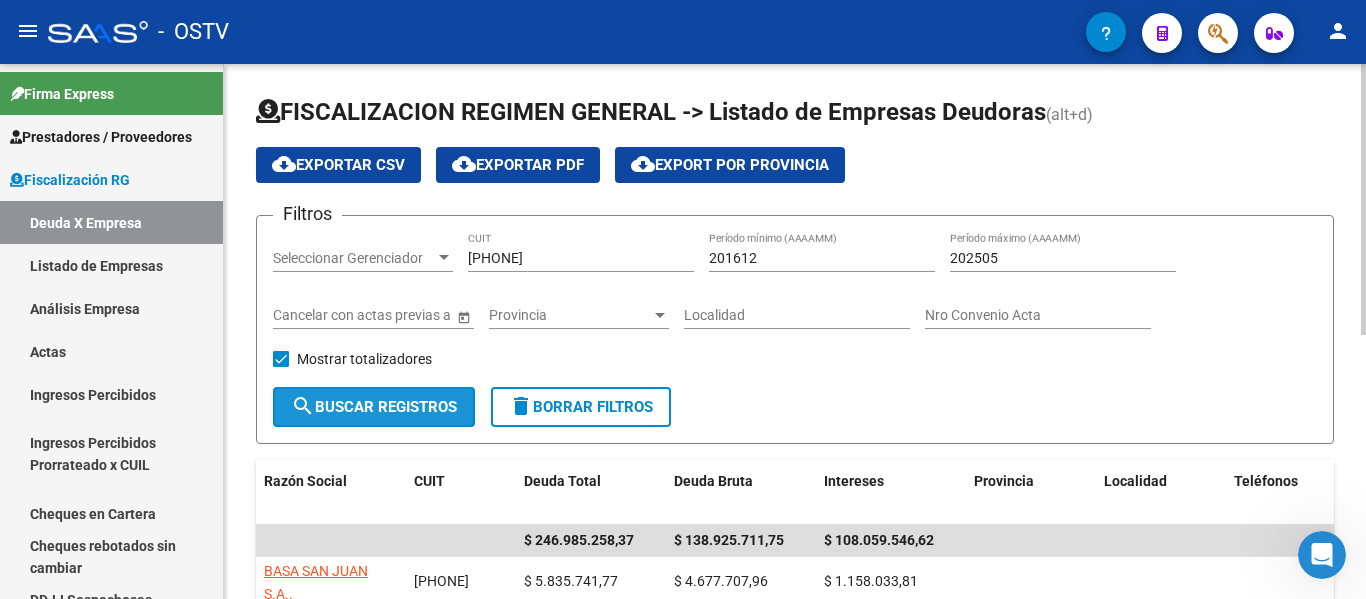 click on "search  Buscar Registros" 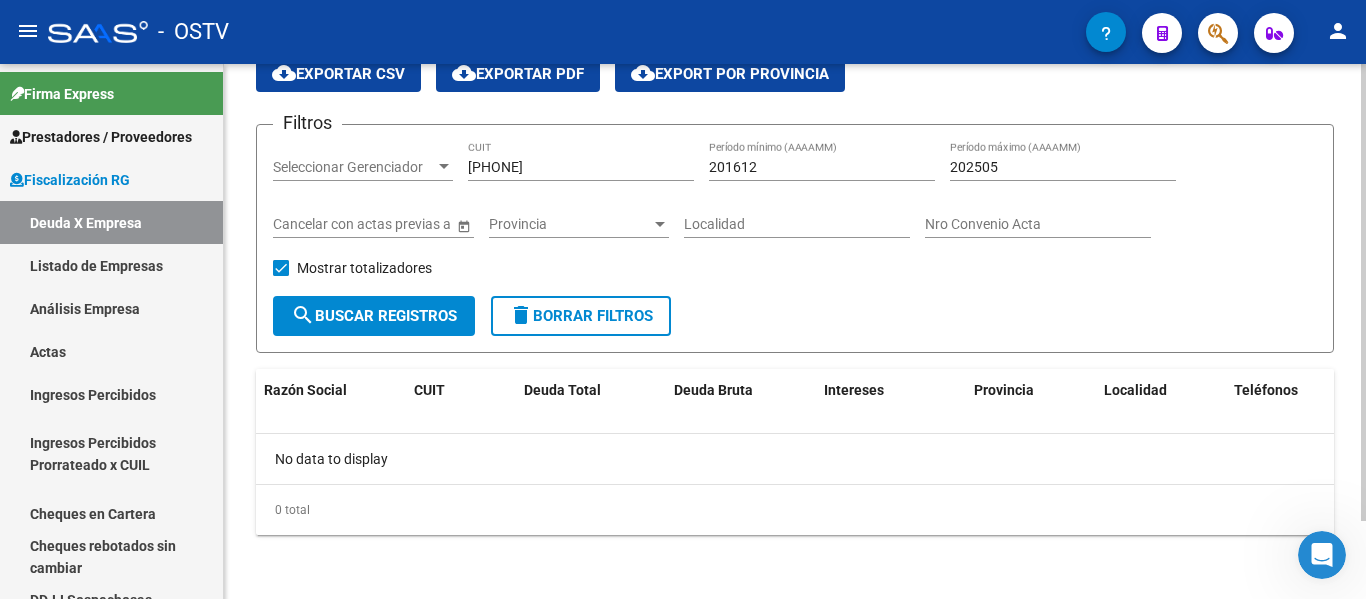 scroll, scrollTop: 0, scrollLeft: 0, axis: both 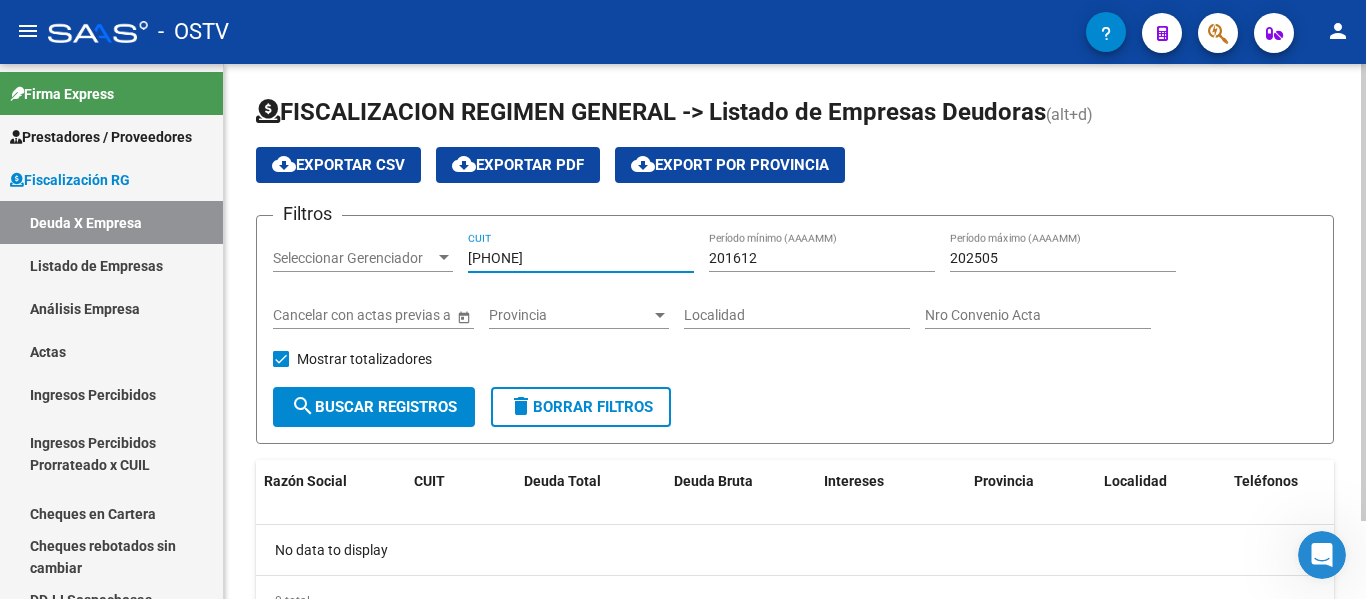 click on "[PHONE]" at bounding box center [581, 258] 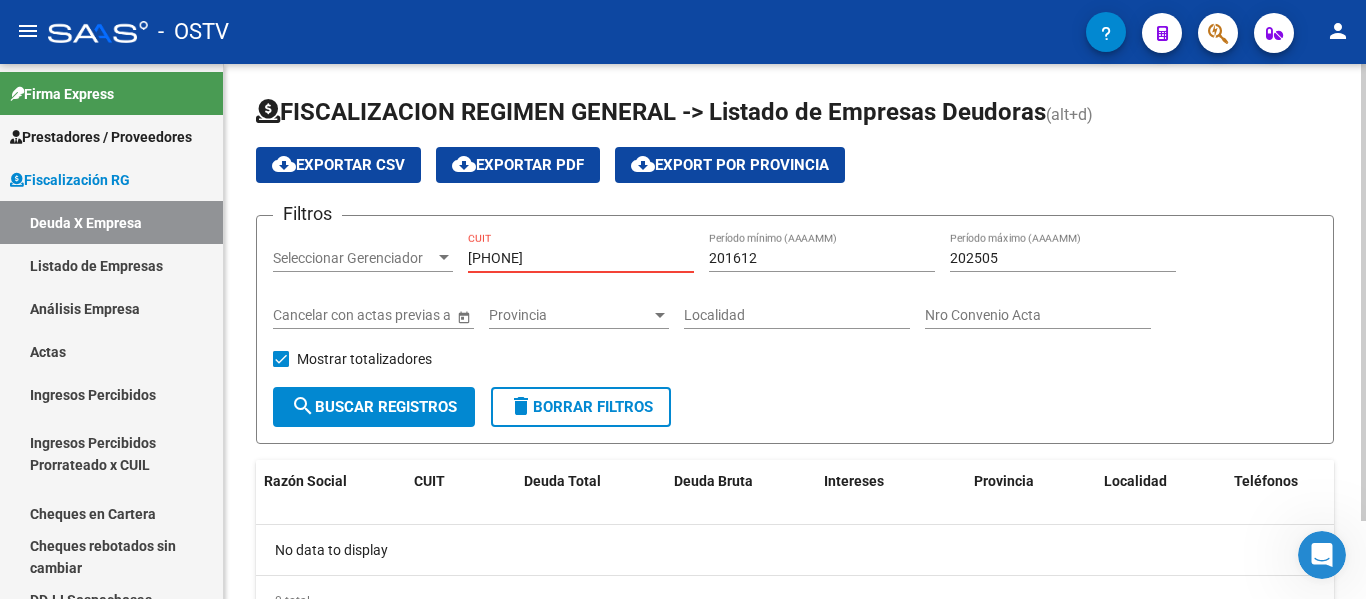 drag, startPoint x: 581, startPoint y: 256, endPoint x: 393, endPoint y: 267, distance: 188.32153 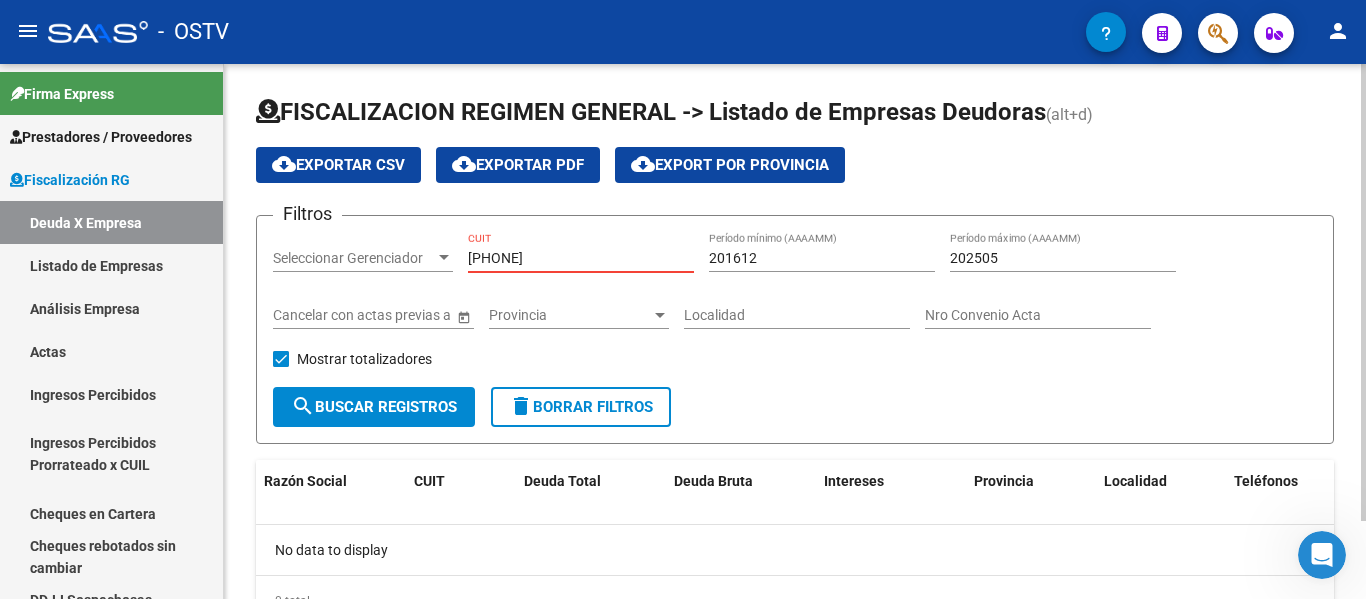 type on "[PHONE]" 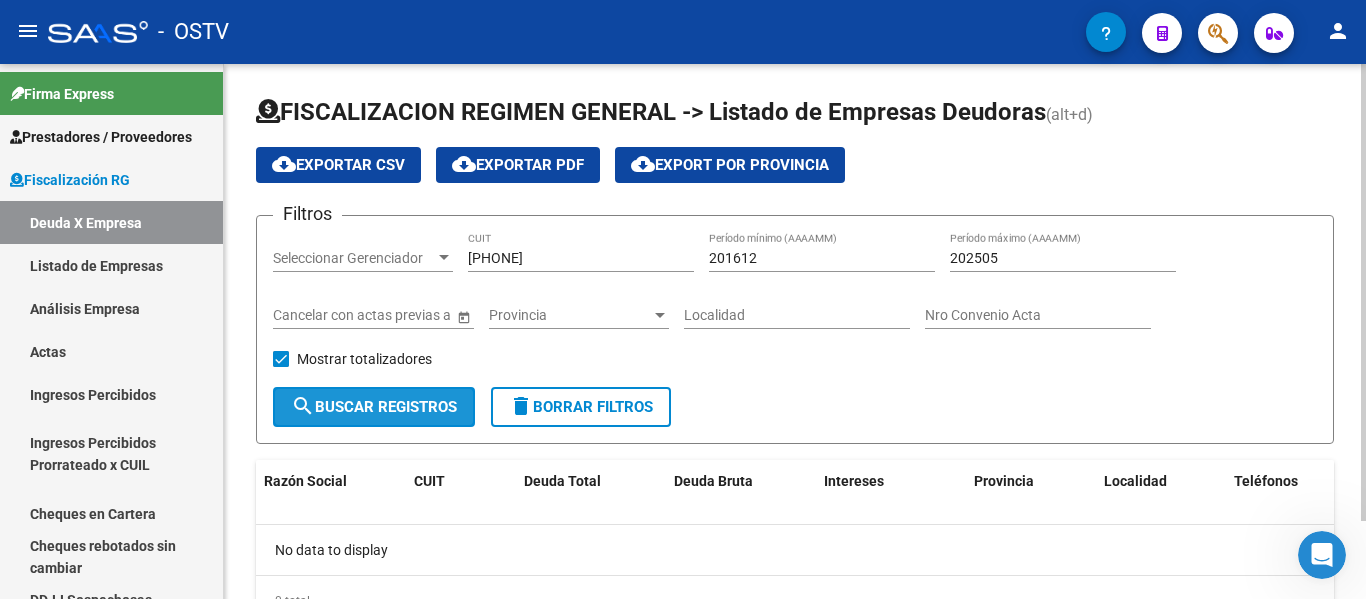 click on "search  Buscar Registros" 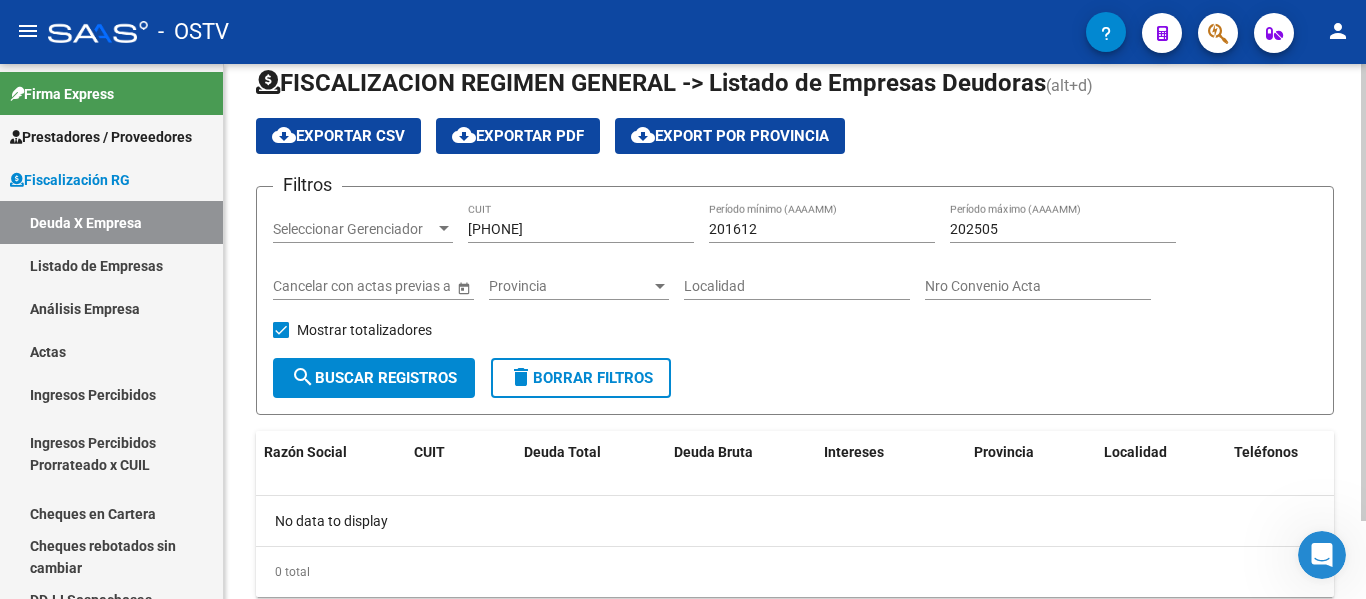 scroll, scrollTop: 0, scrollLeft: 0, axis: both 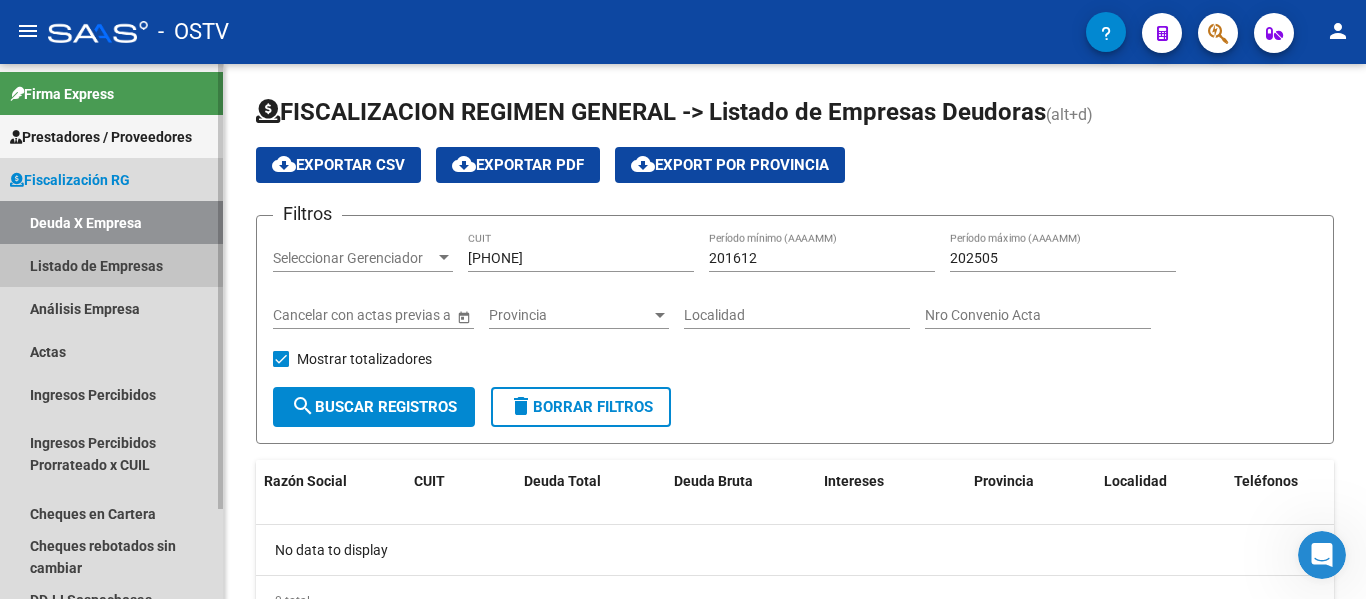 click on "Listado de Empresas" at bounding box center (111, 265) 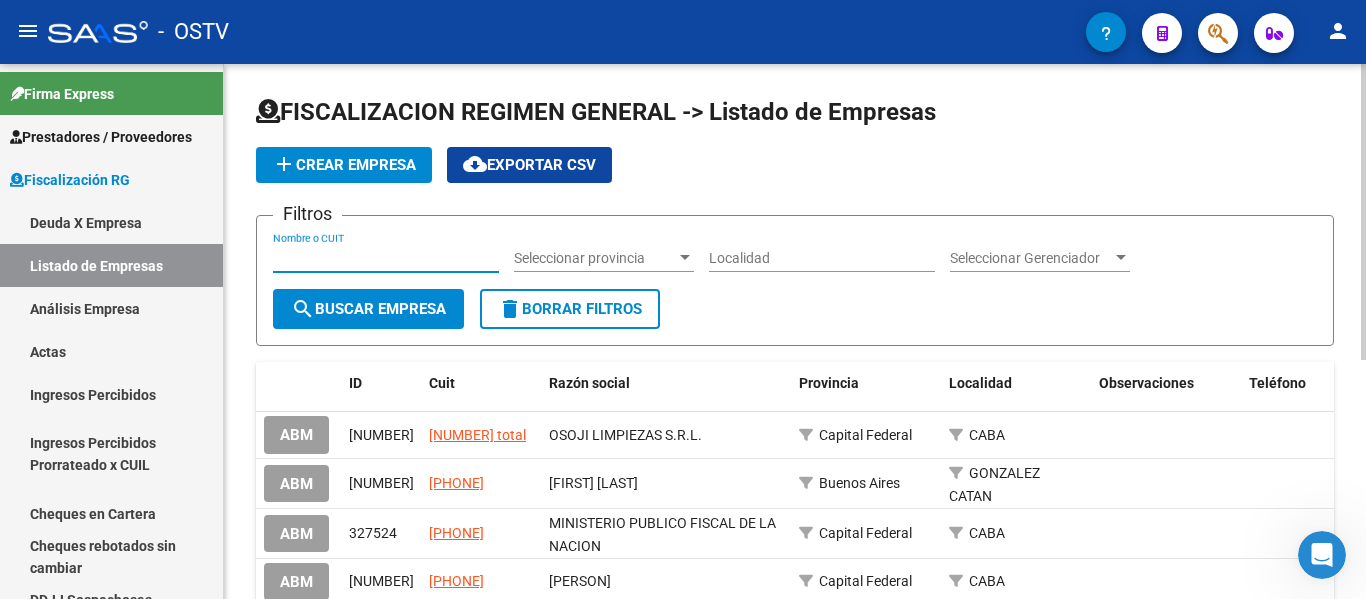 click on "Nombre o CUIT" at bounding box center [386, 258] 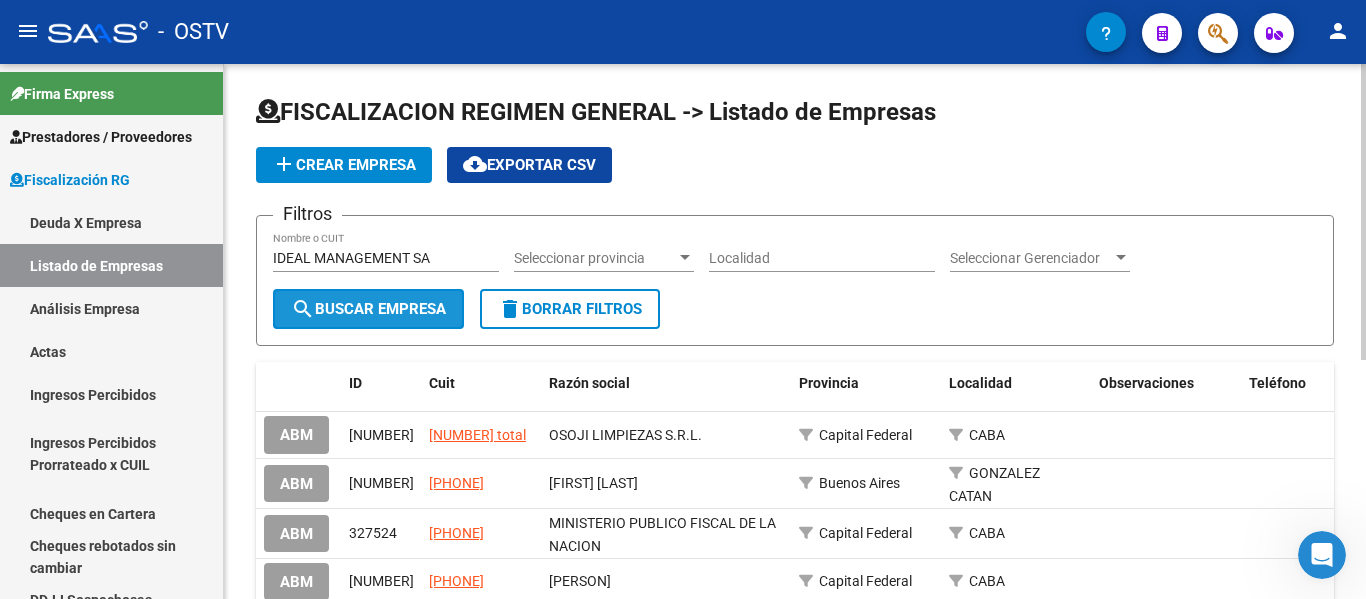 click on "search  Buscar Empresa" 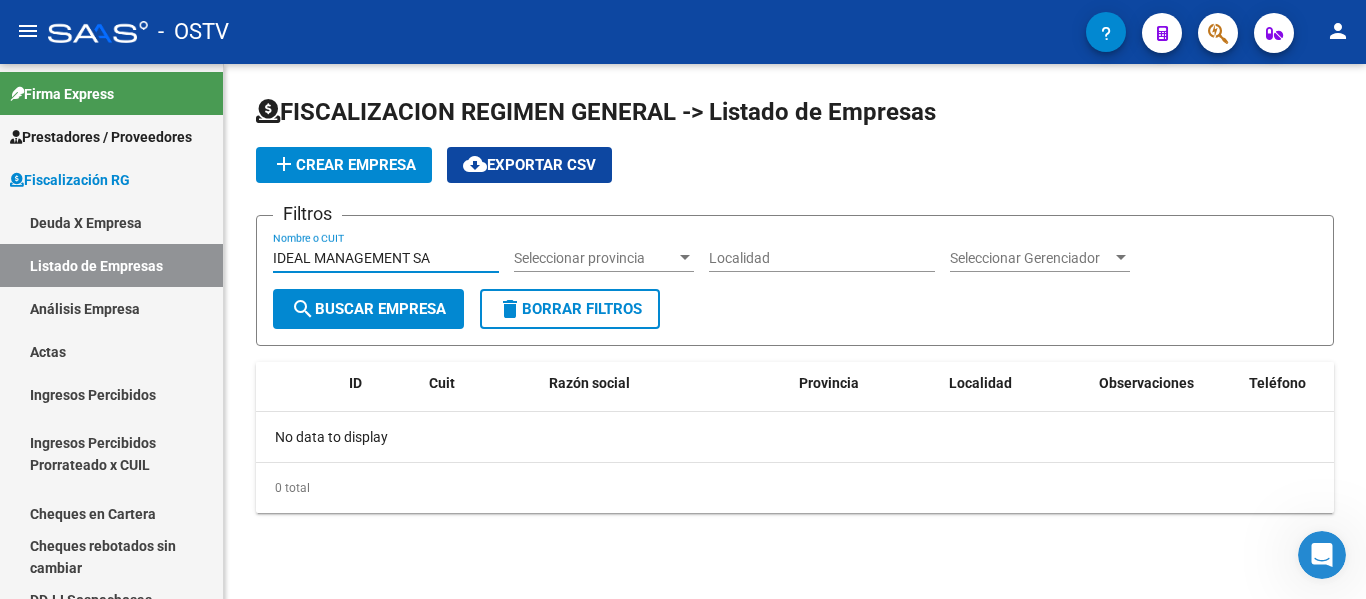 drag, startPoint x: 434, startPoint y: 254, endPoint x: 264, endPoint y: 267, distance: 170.49634 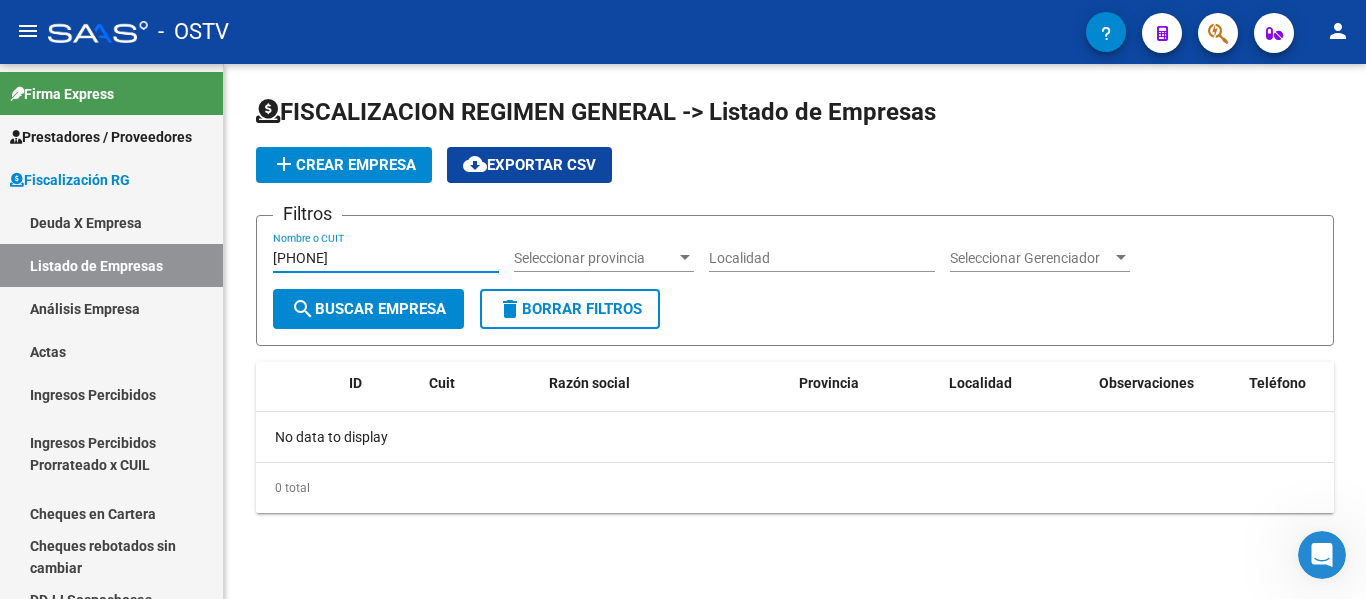 click on "search  Buscar Empresa" 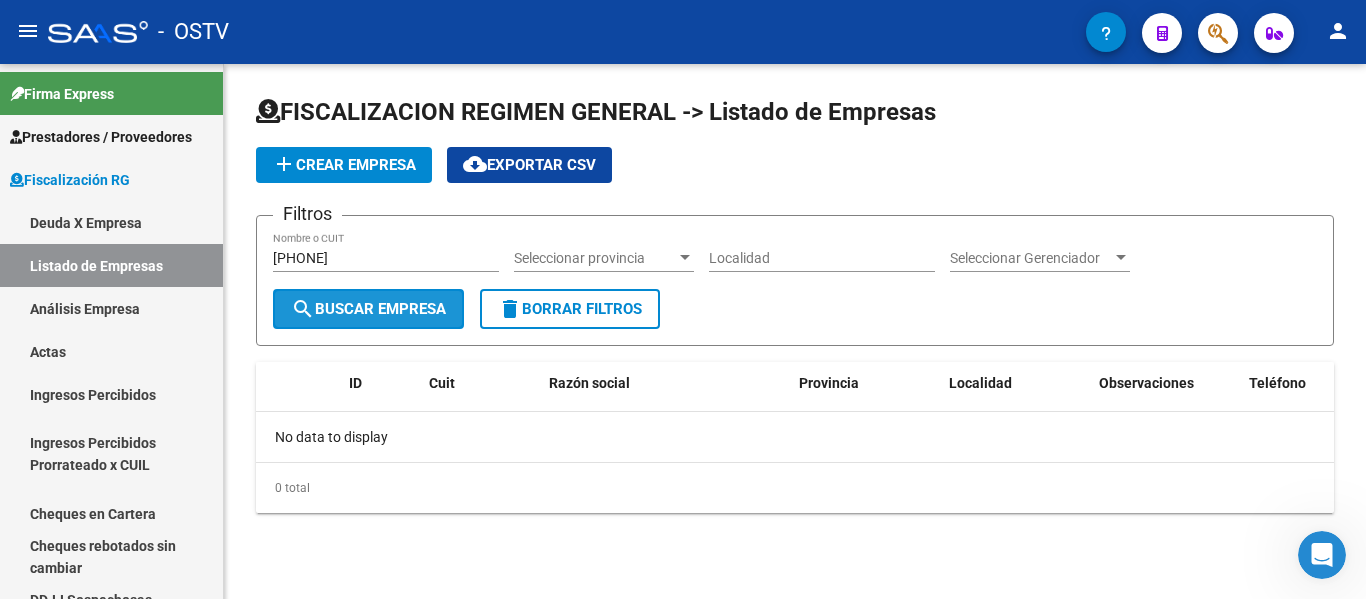 click on "search  Buscar Empresa" 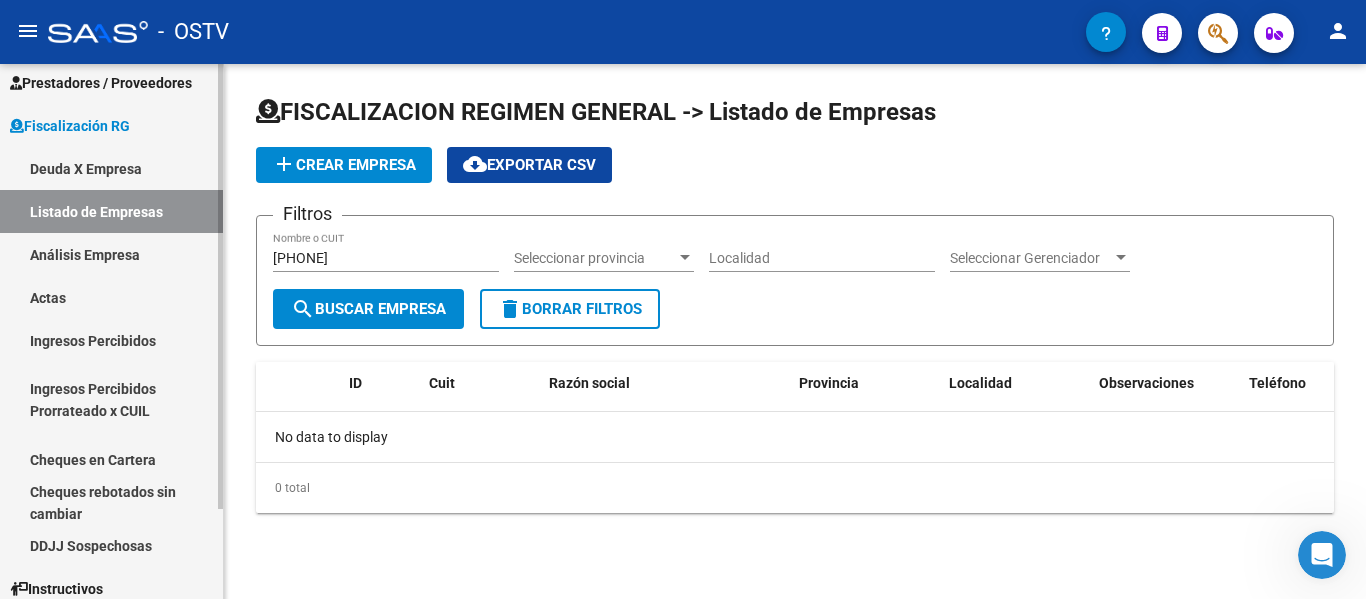 scroll, scrollTop: 100, scrollLeft: 0, axis: vertical 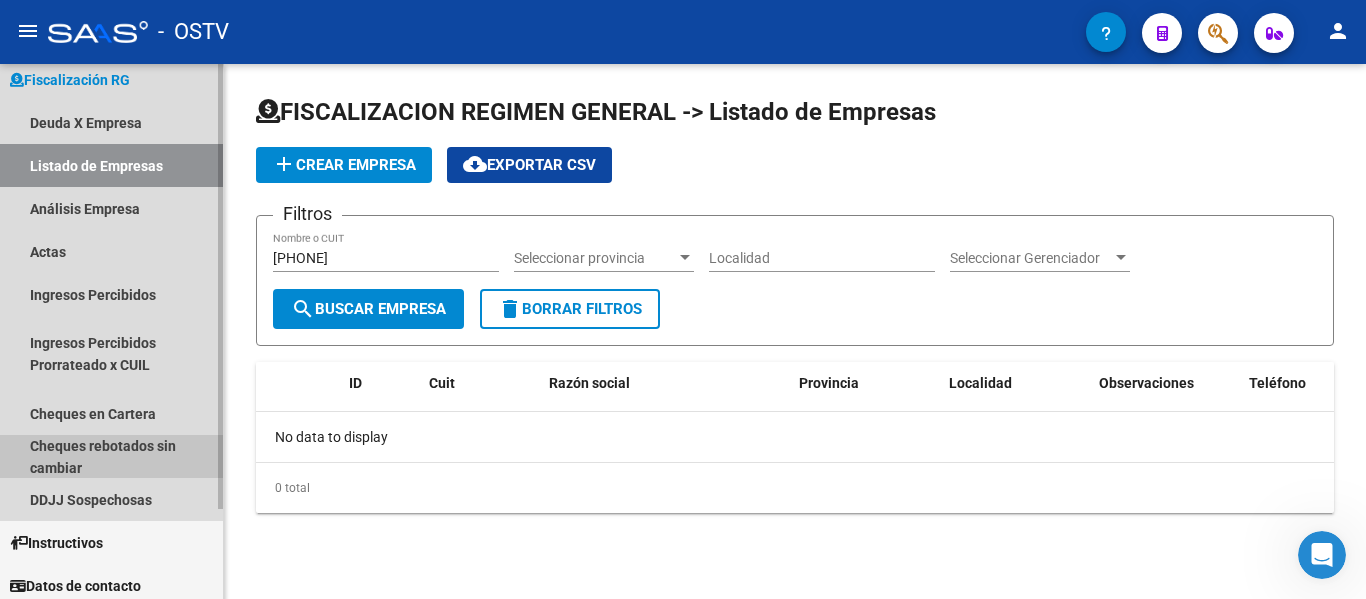 click on "Cheques rebotados sin cambiar" at bounding box center (111, 456) 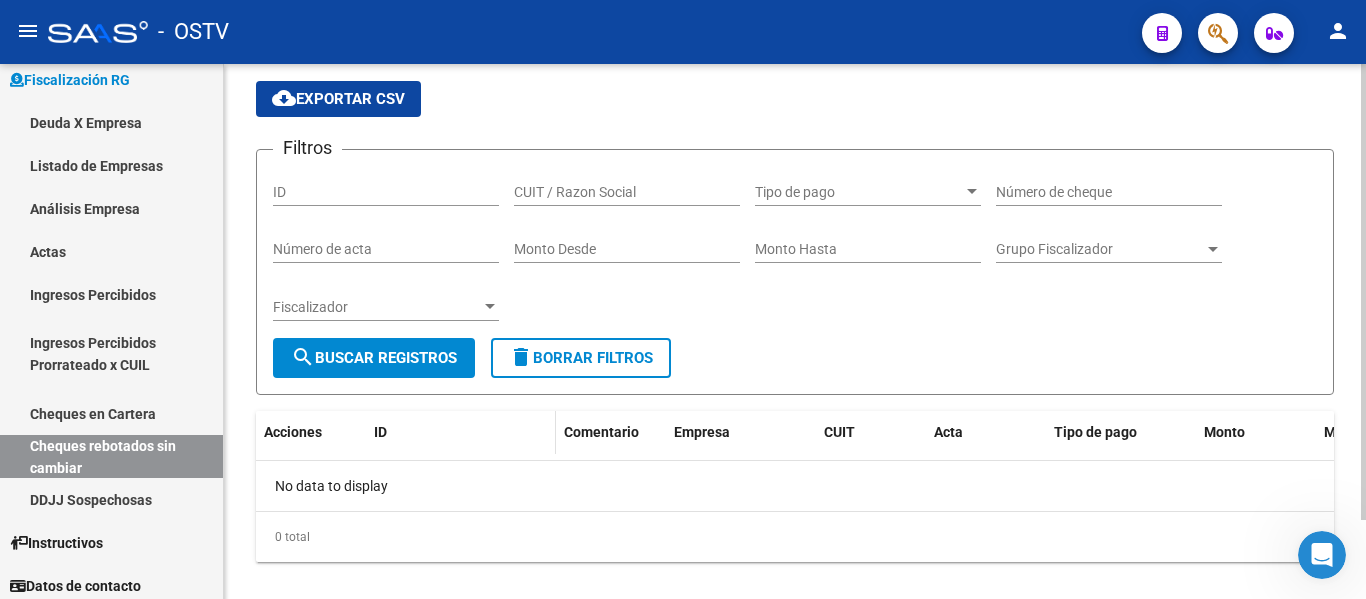 scroll, scrollTop: 93, scrollLeft: 0, axis: vertical 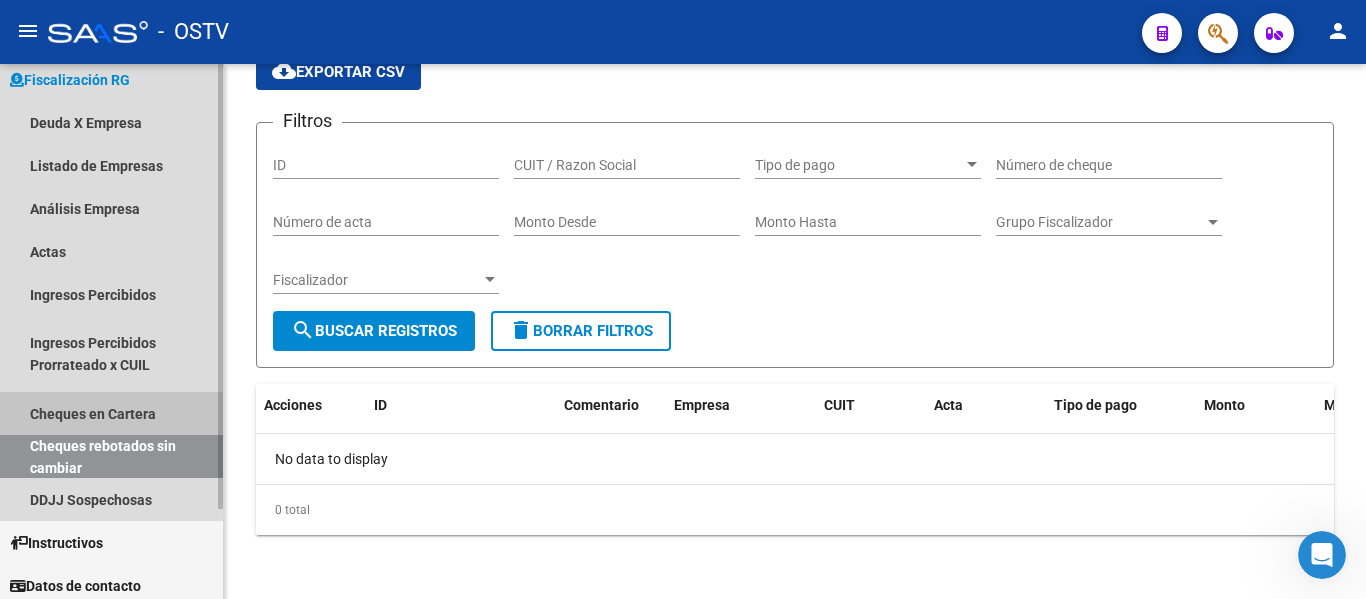 click on "Cheques en Cartera" at bounding box center [111, 413] 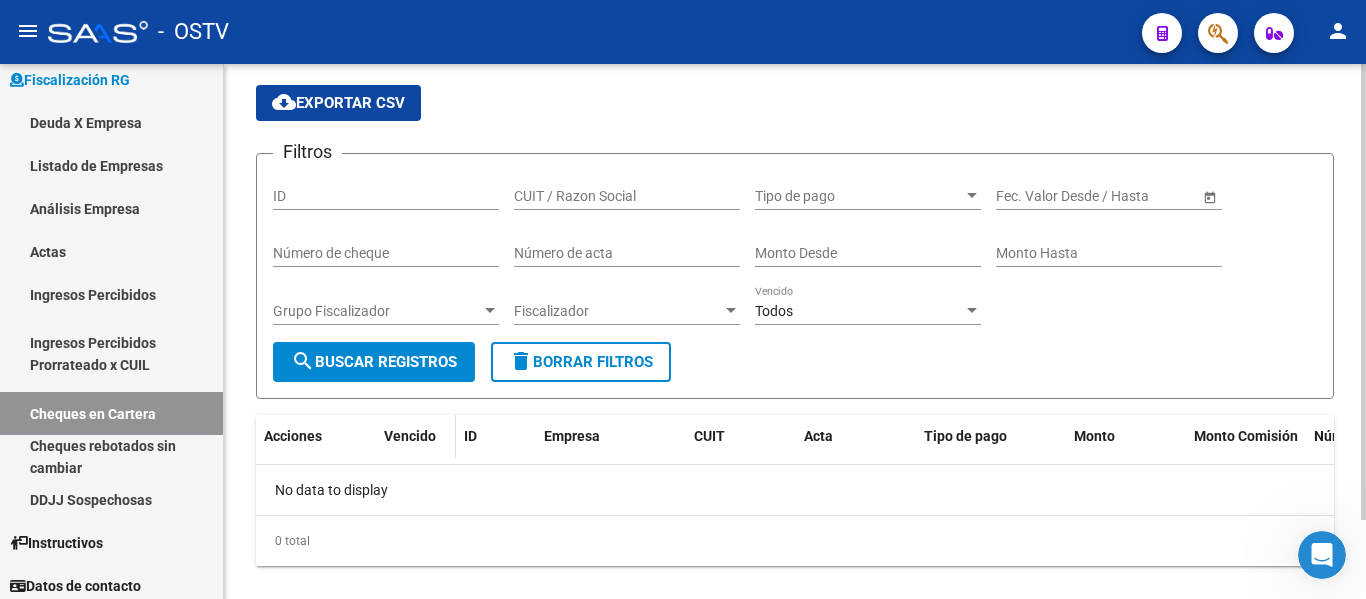 scroll, scrollTop: 93, scrollLeft: 0, axis: vertical 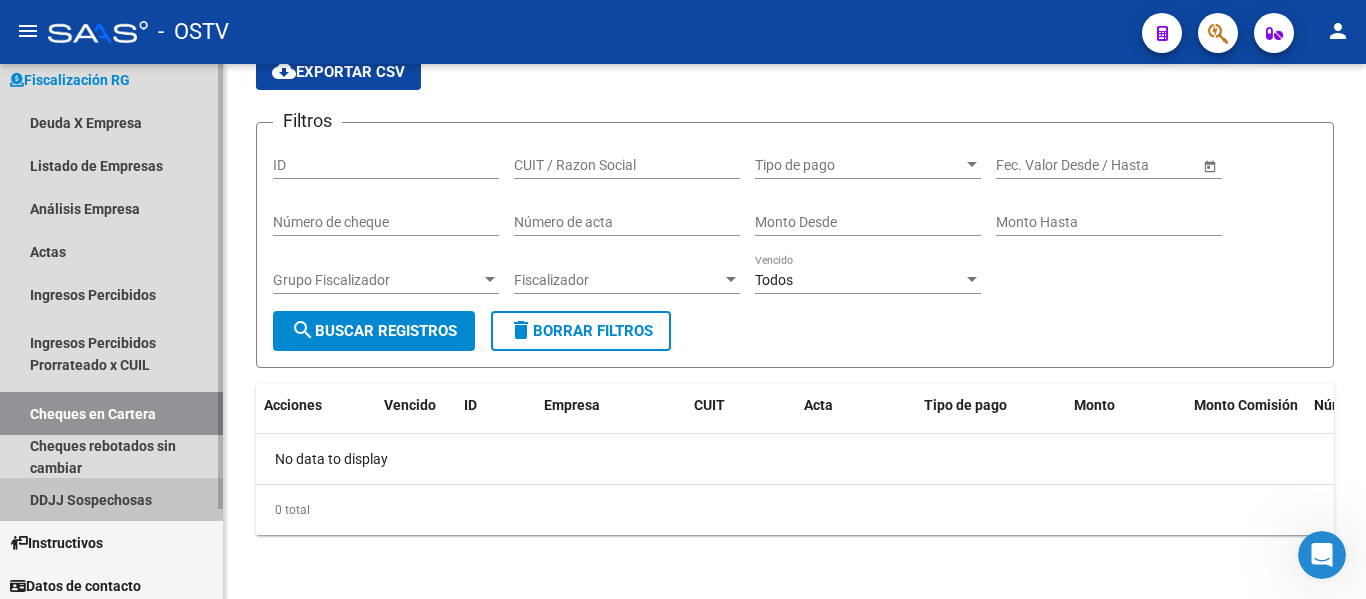 click on "DDJJ Sospechosas" at bounding box center (111, 499) 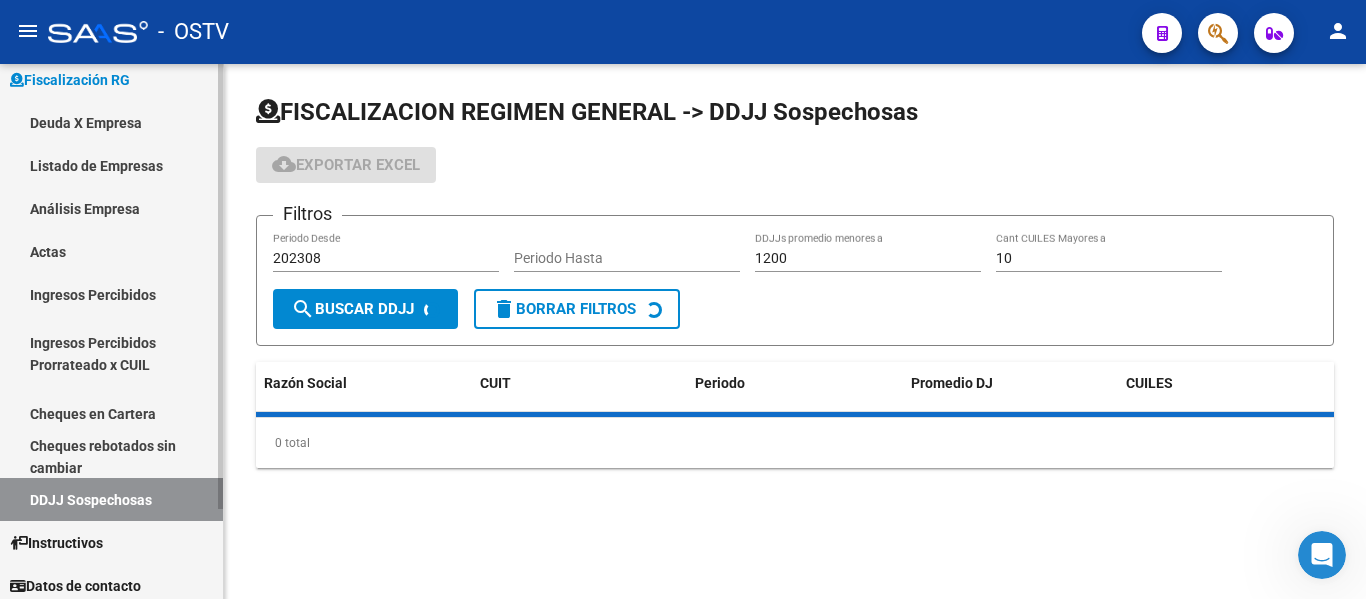 scroll, scrollTop: 0, scrollLeft: 0, axis: both 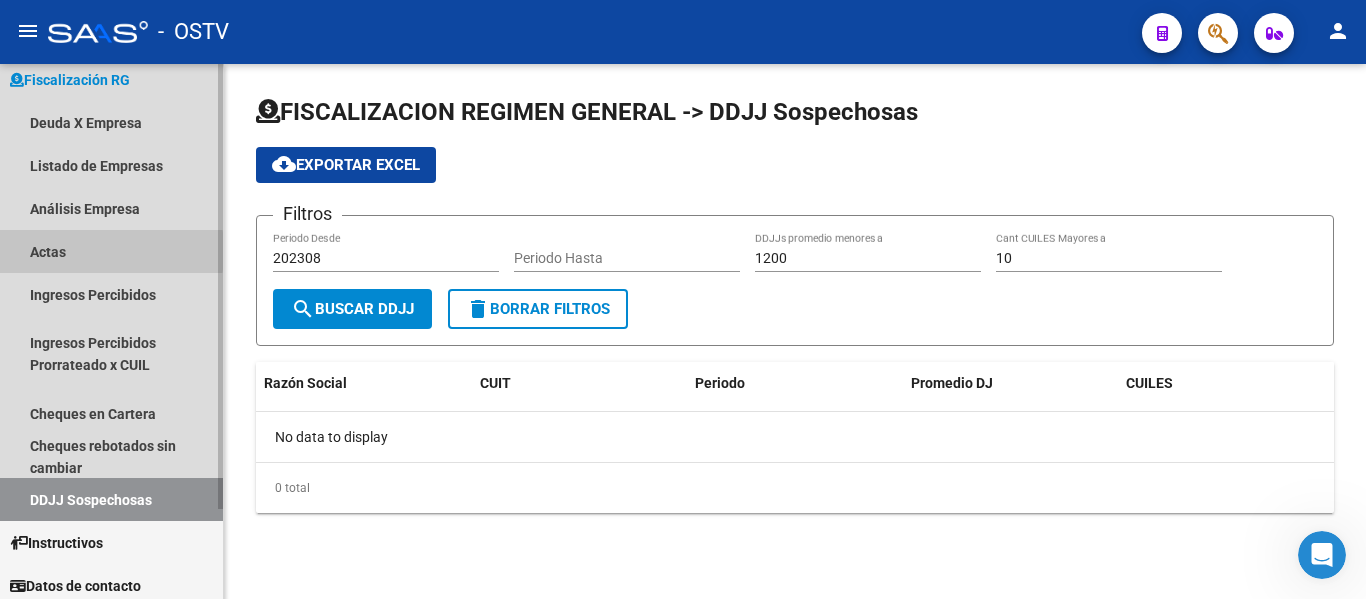 click on "Actas" at bounding box center [111, 251] 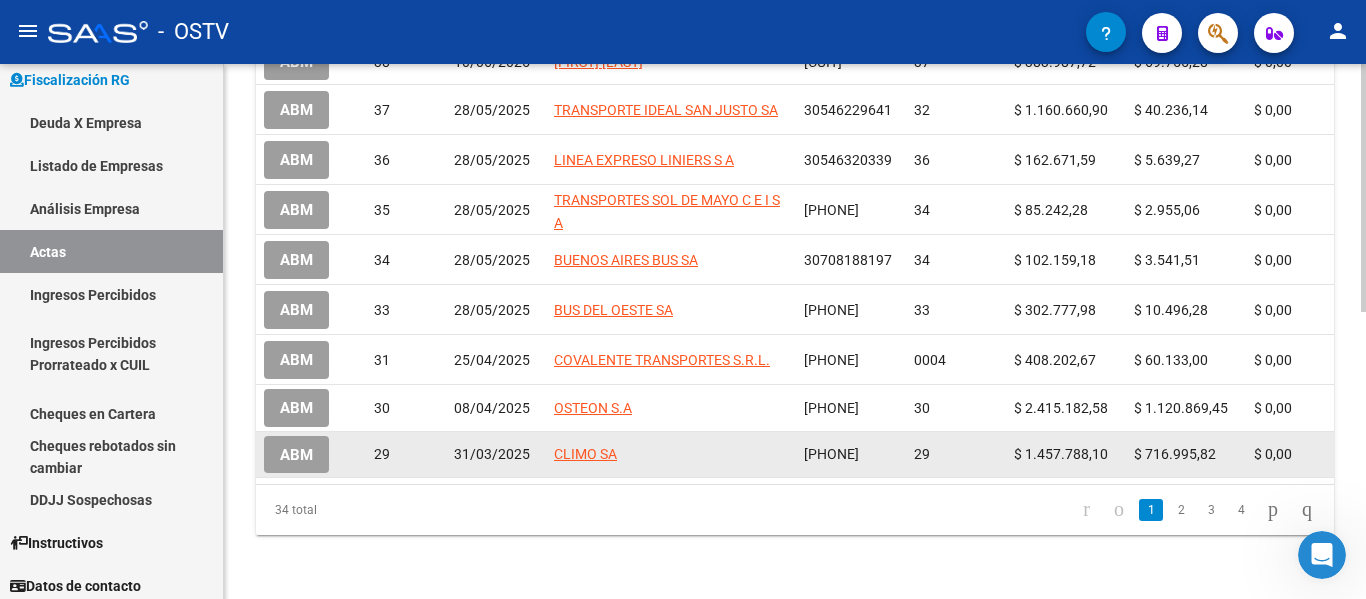 scroll, scrollTop: 617, scrollLeft: 0, axis: vertical 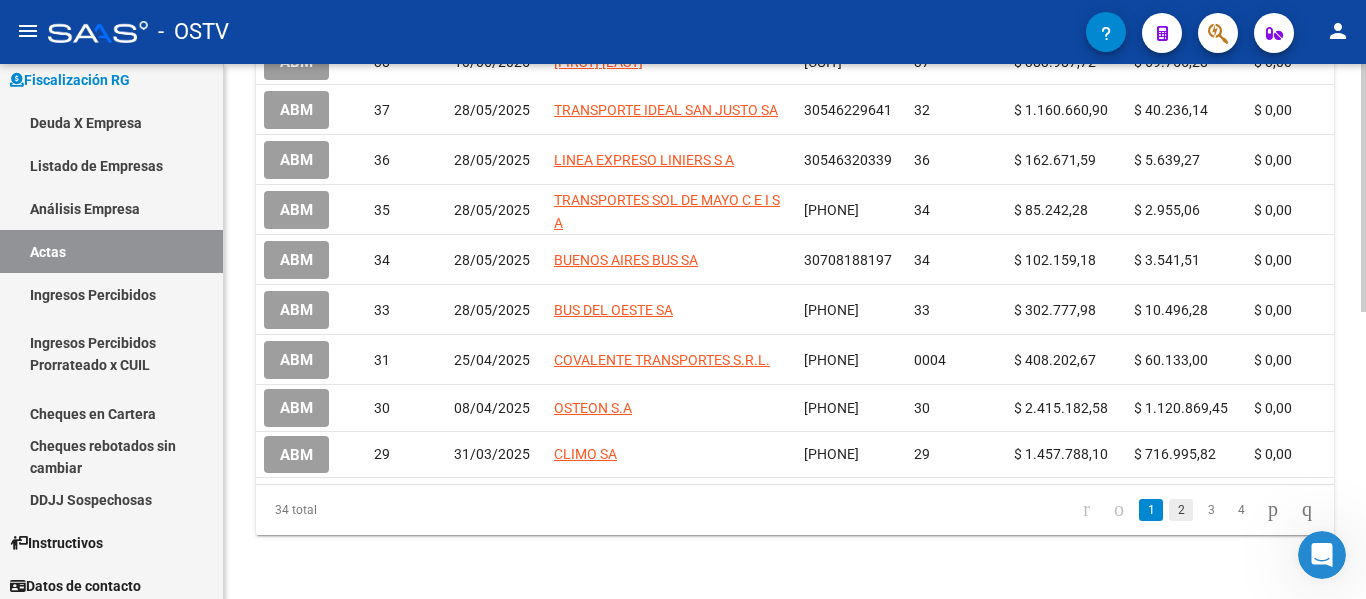 click on "2" 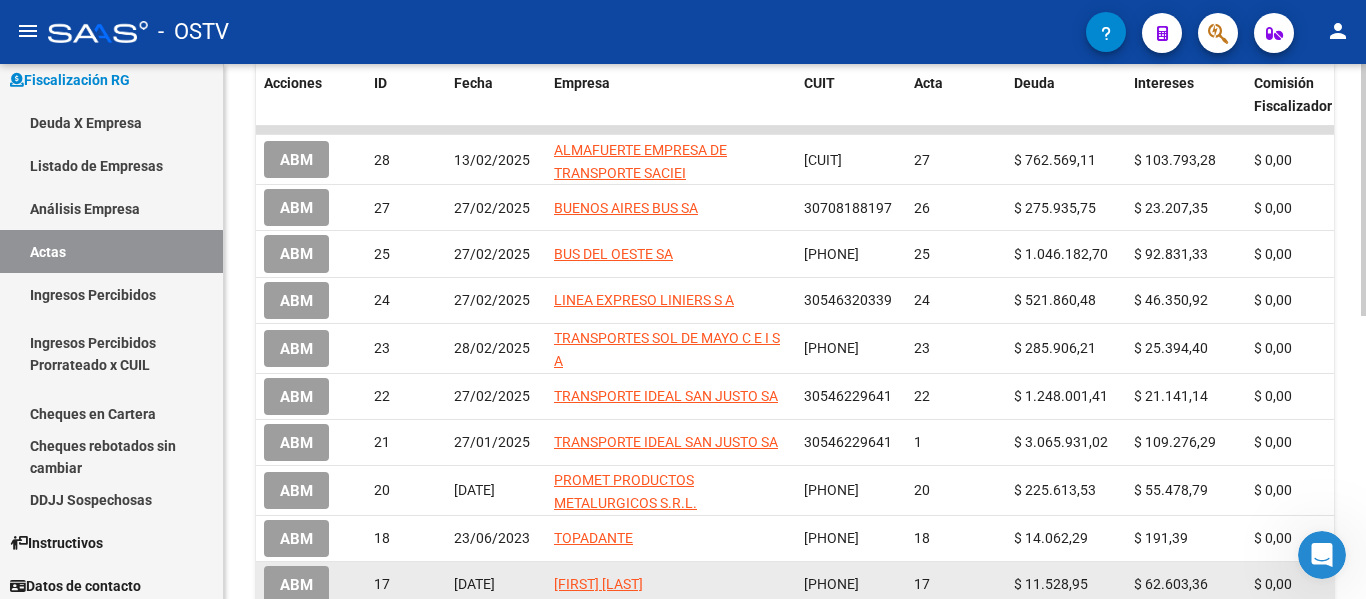 scroll, scrollTop: 601, scrollLeft: 0, axis: vertical 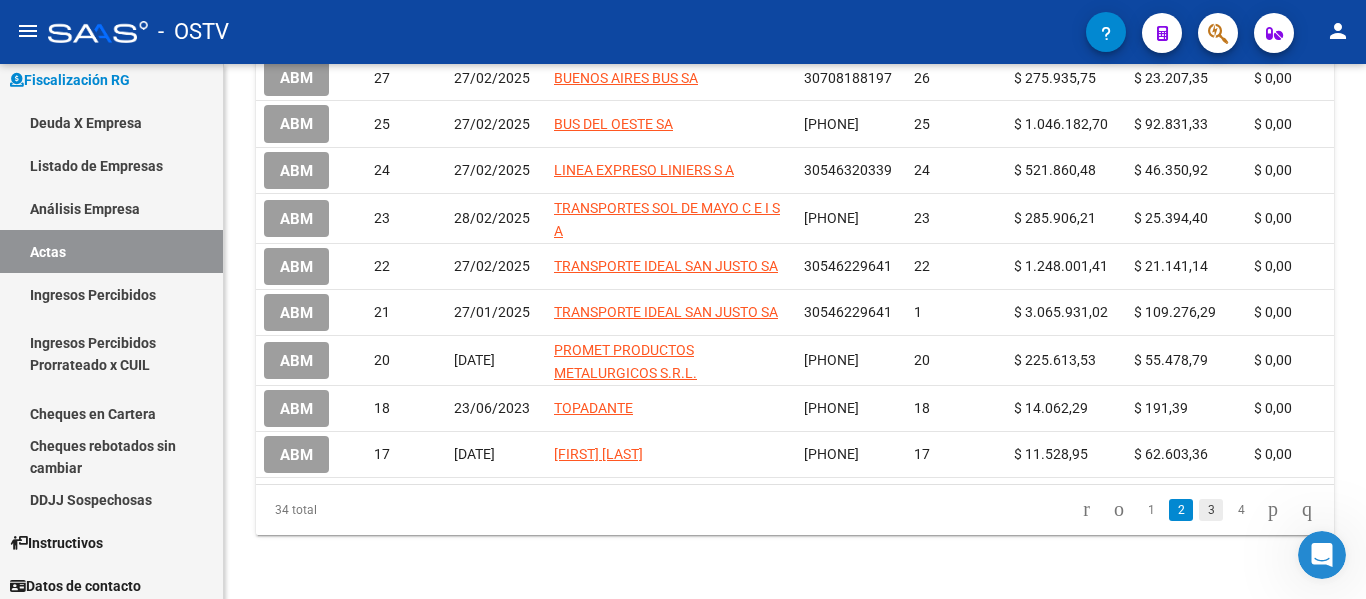 click on "3" 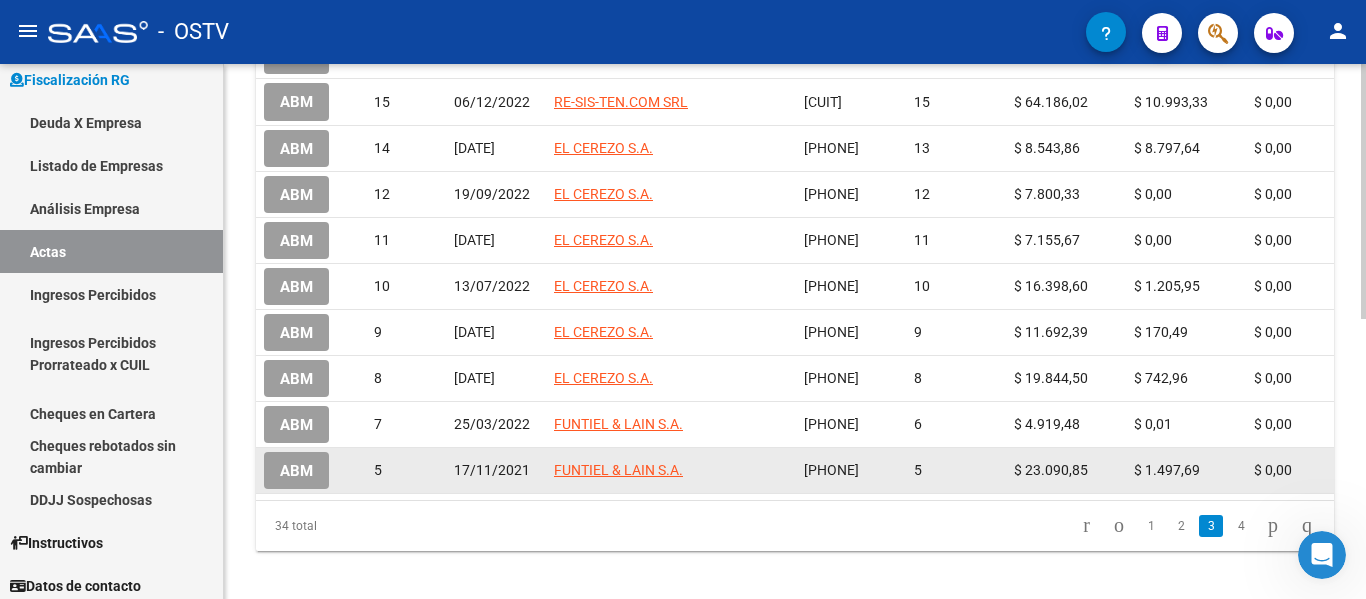scroll, scrollTop: 589, scrollLeft: 0, axis: vertical 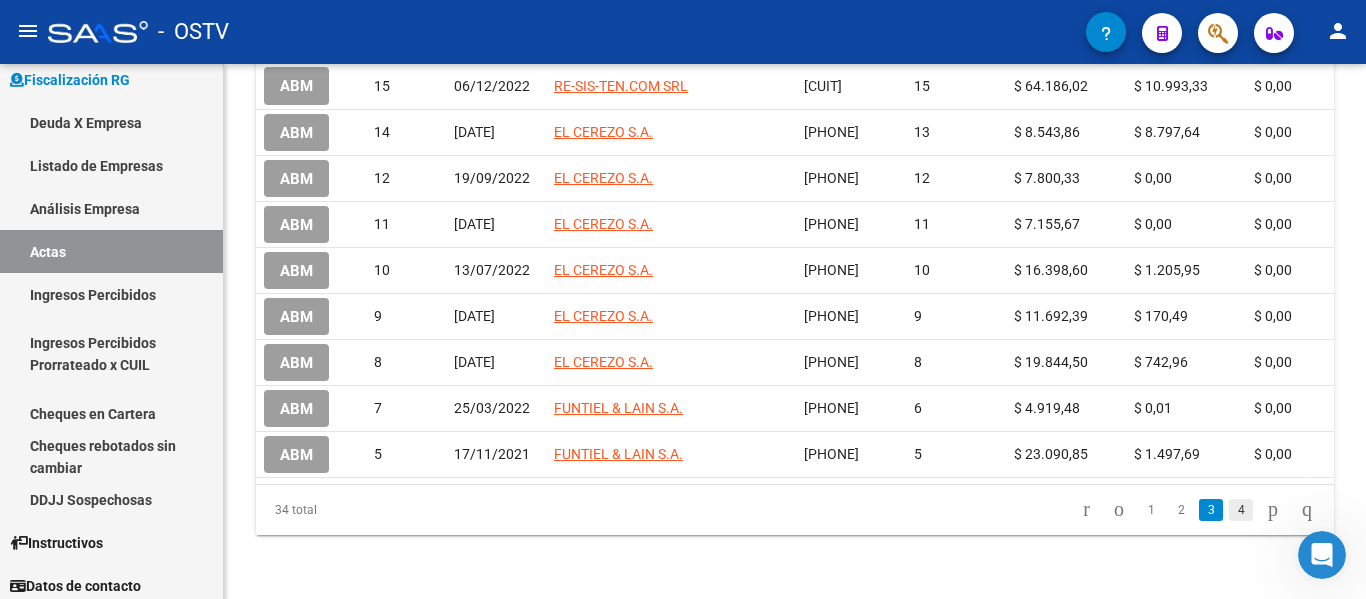 click on "4" 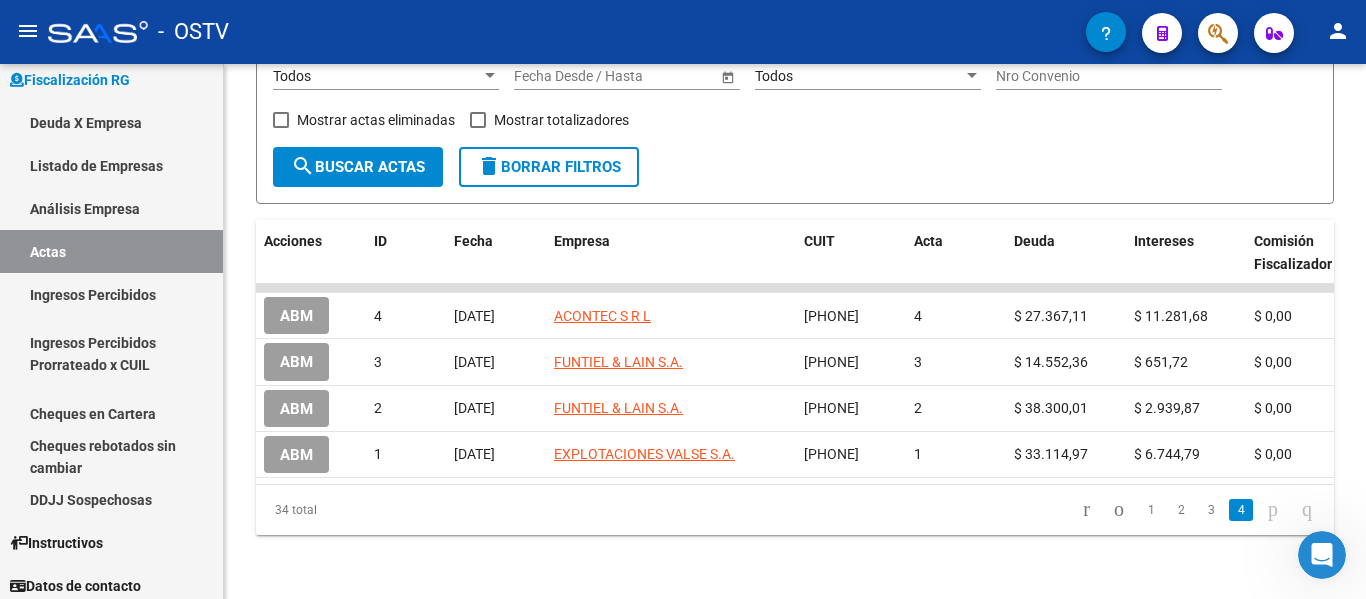 scroll, scrollTop: 313, scrollLeft: 0, axis: vertical 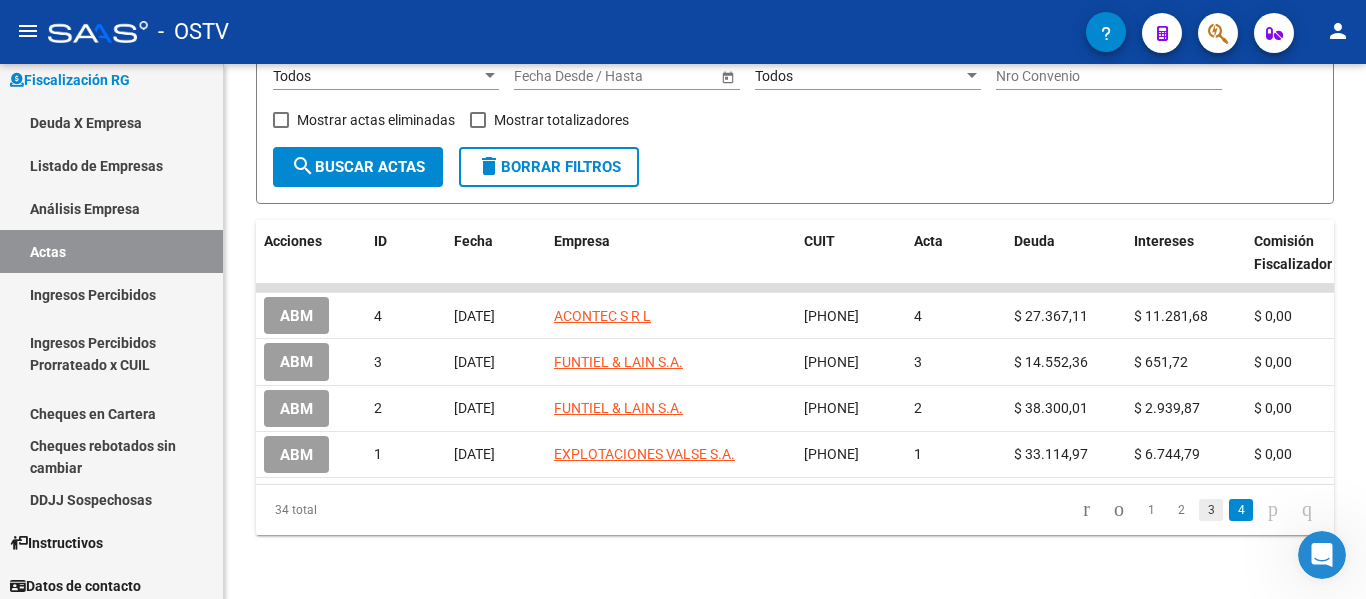 click on "3" 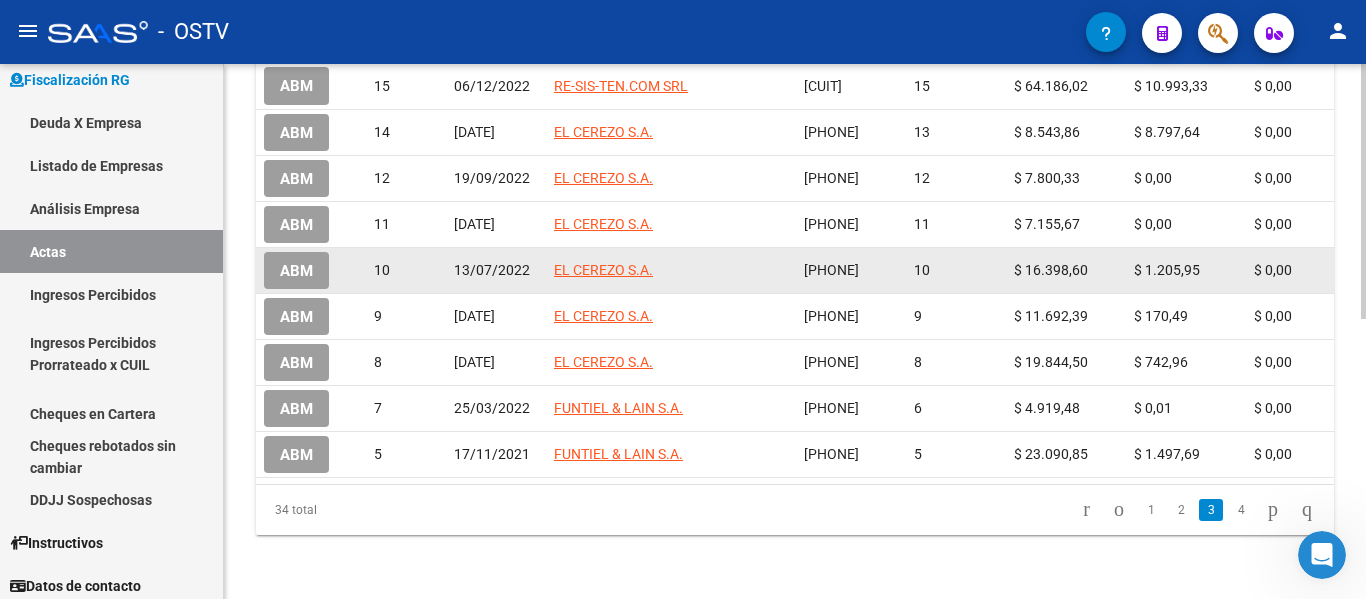 scroll, scrollTop: 589, scrollLeft: 0, axis: vertical 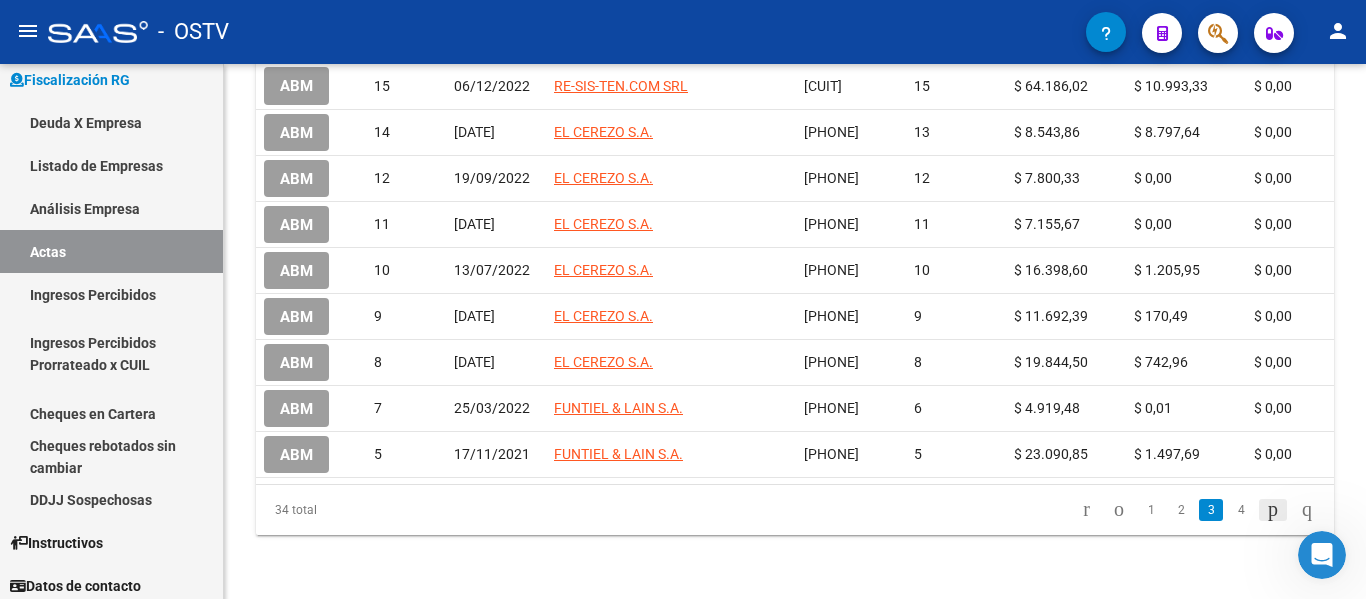 click 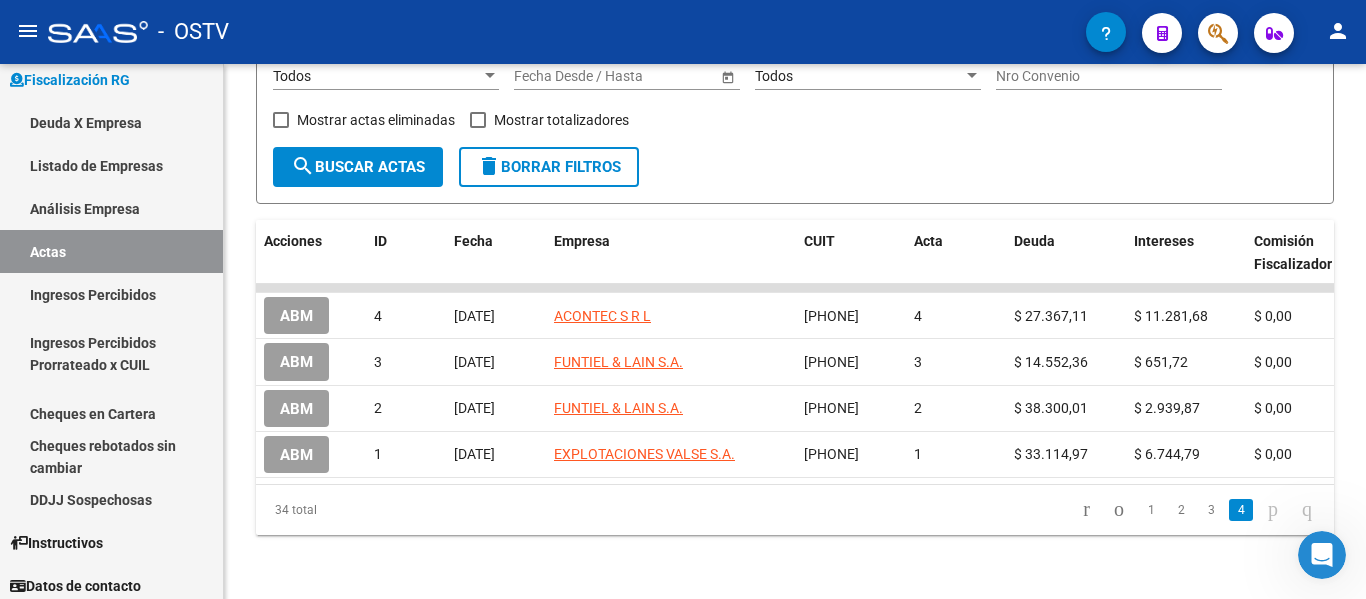 scroll, scrollTop: 313, scrollLeft: 0, axis: vertical 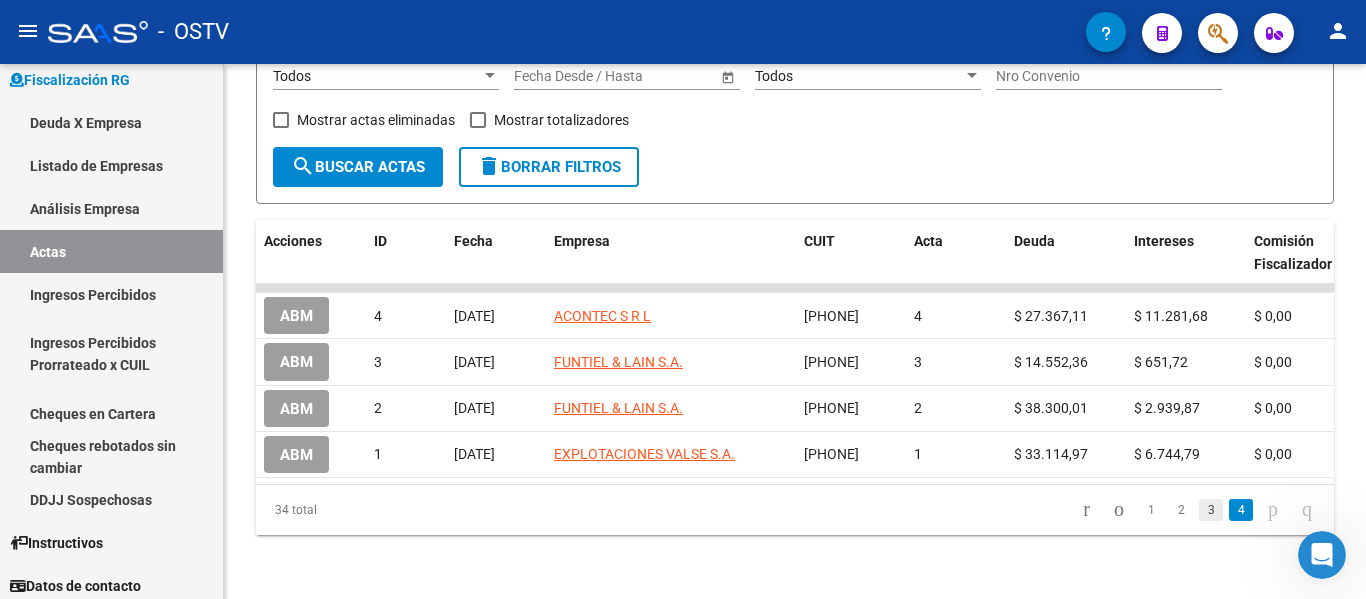 click on "3" 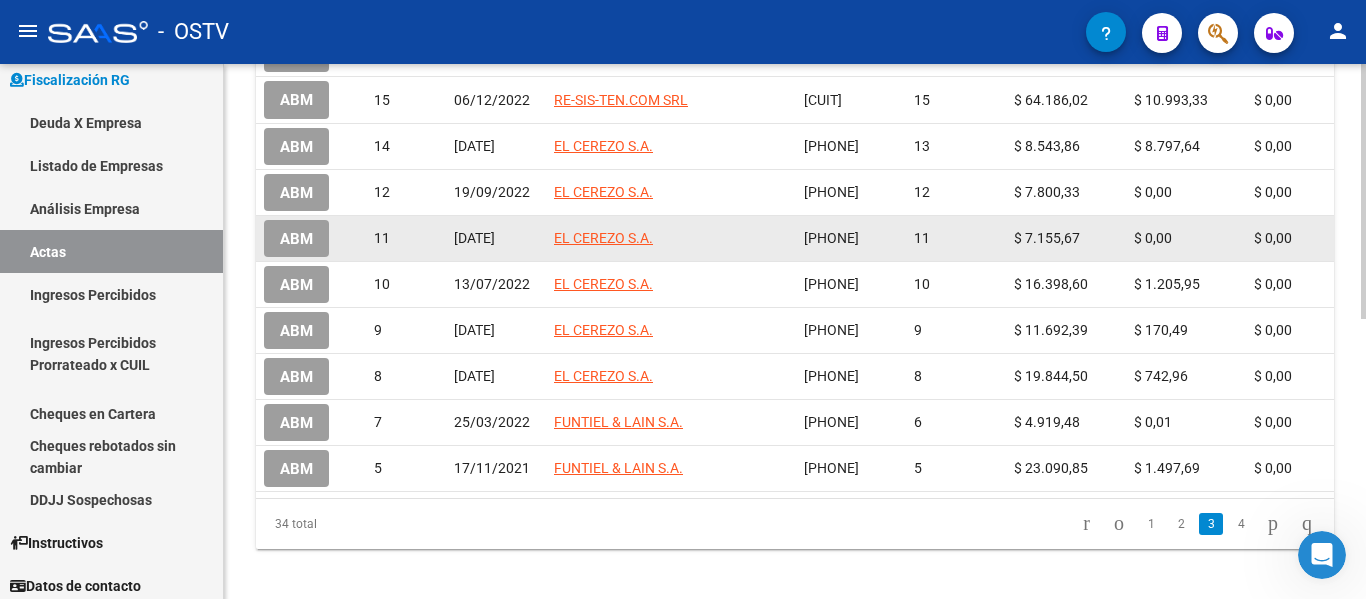 scroll, scrollTop: 589, scrollLeft: 0, axis: vertical 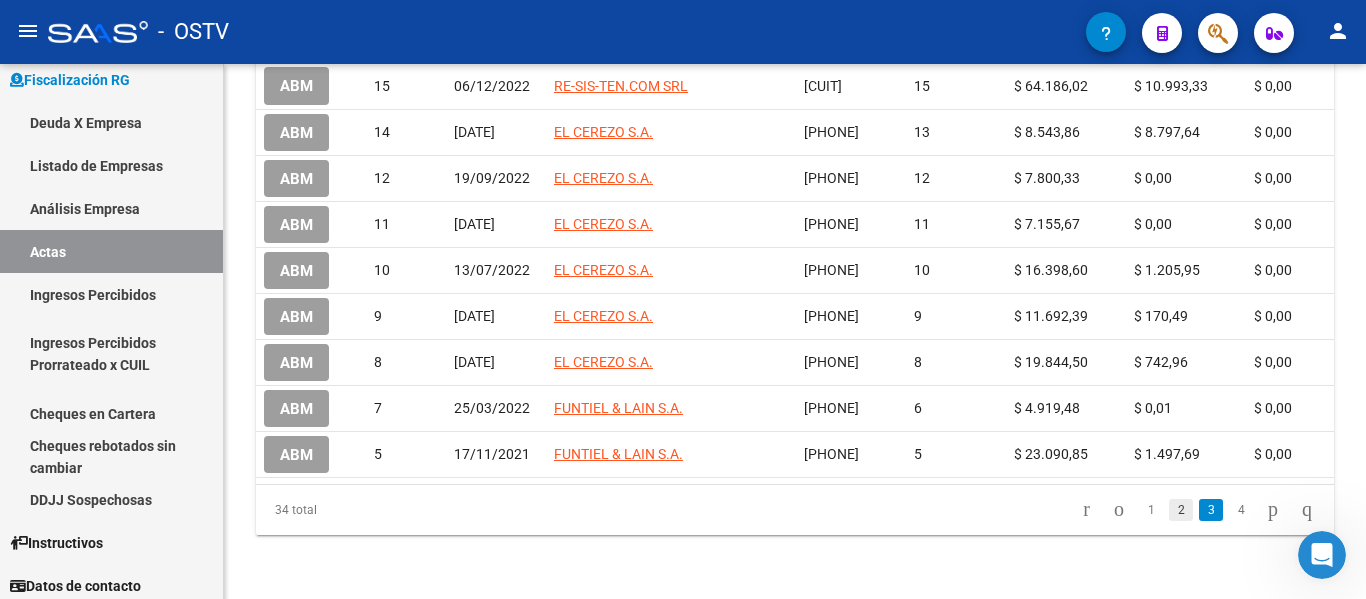 click on "2" 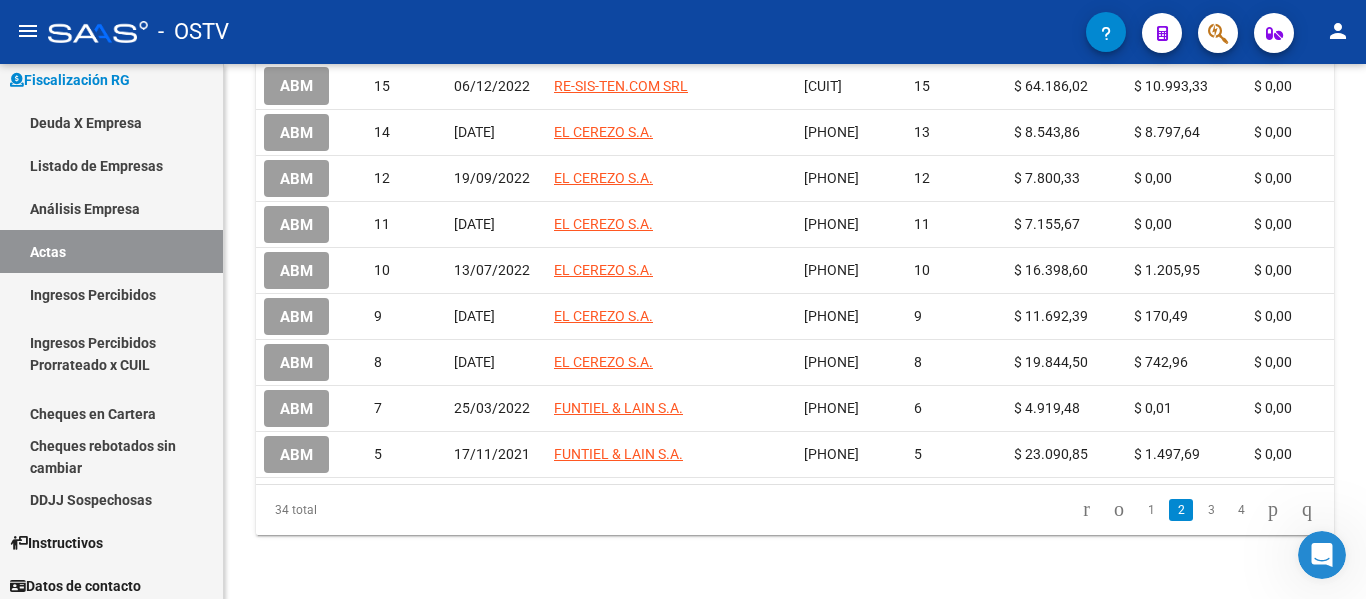 scroll, scrollTop: 592, scrollLeft: 0, axis: vertical 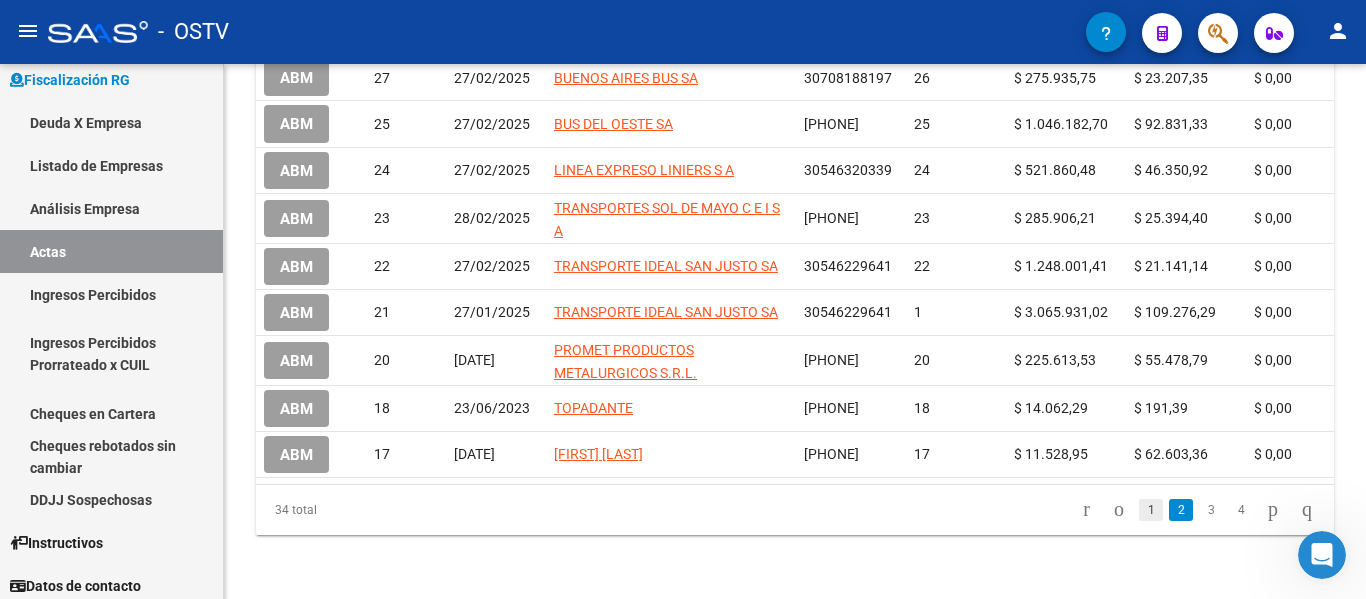 click on "1" 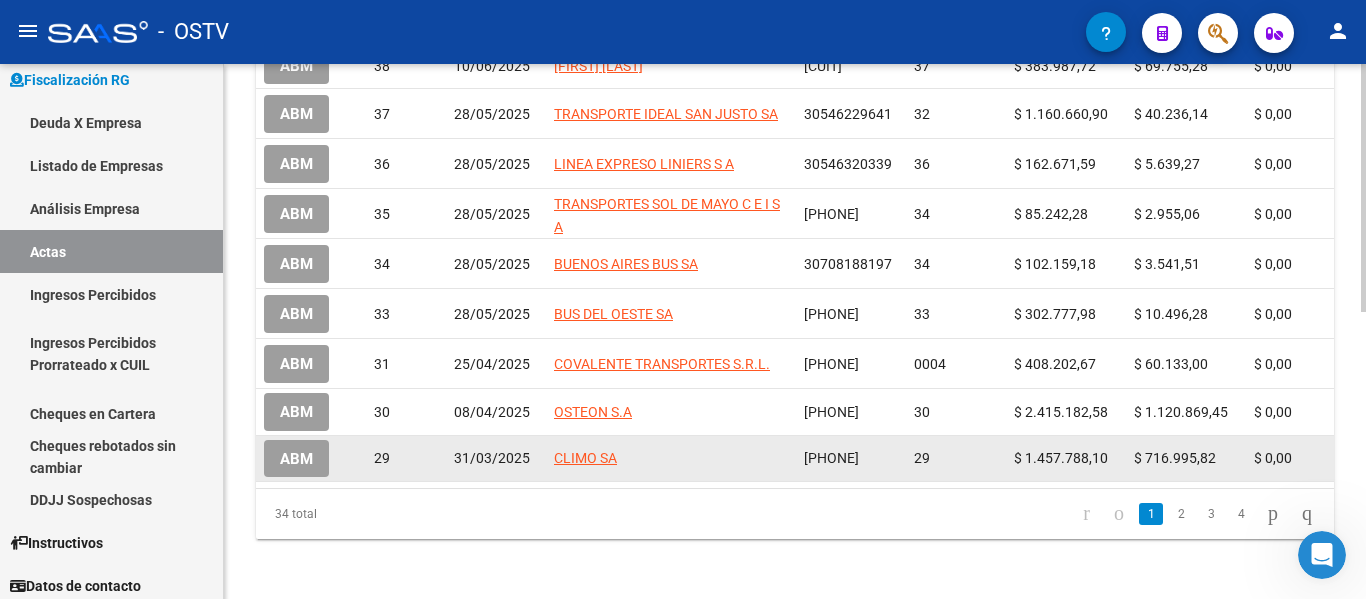 scroll, scrollTop: 617, scrollLeft: 0, axis: vertical 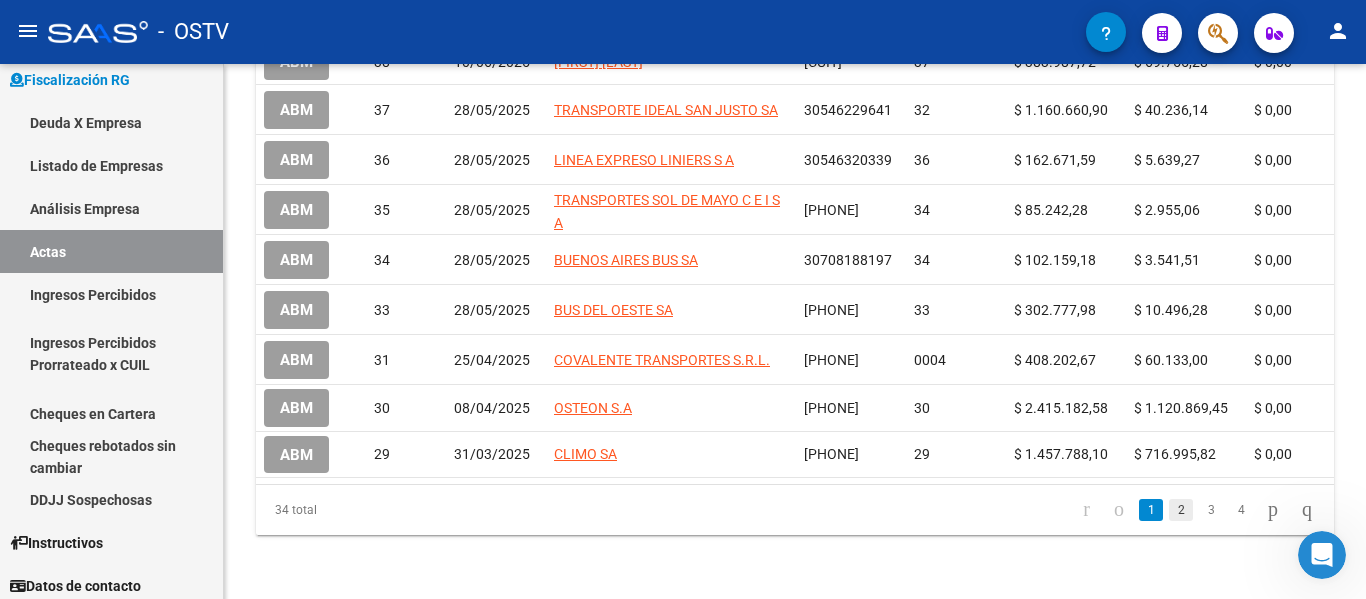 click on "2" 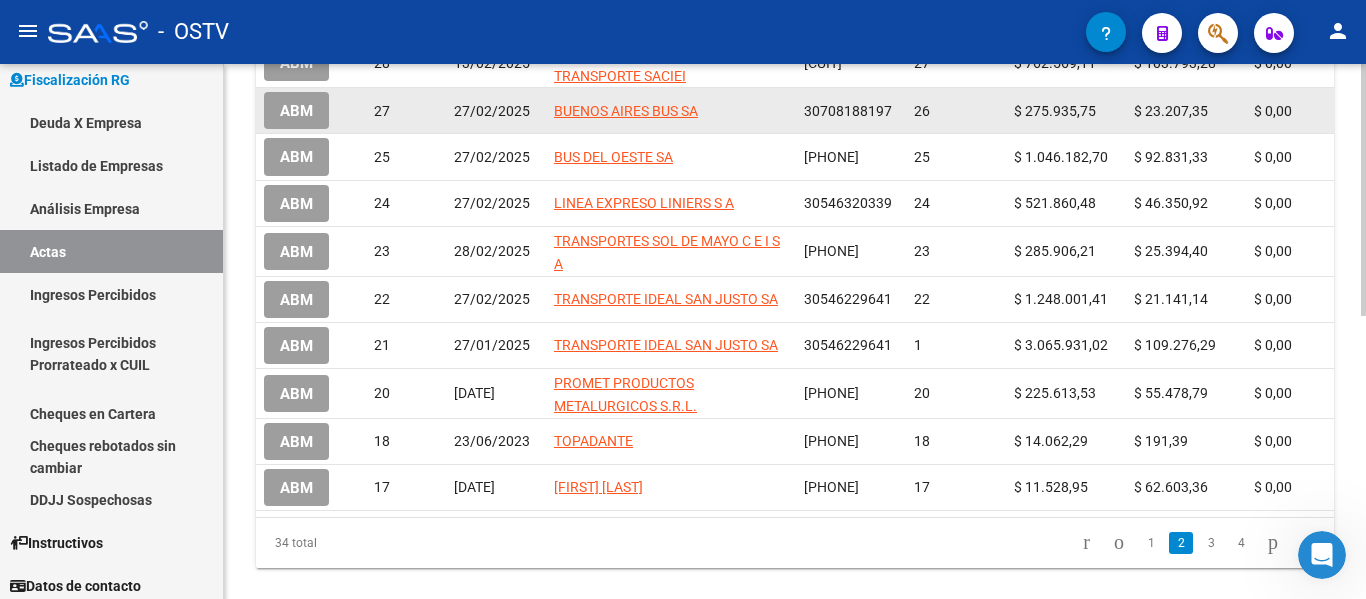 scroll, scrollTop: 601, scrollLeft: 0, axis: vertical 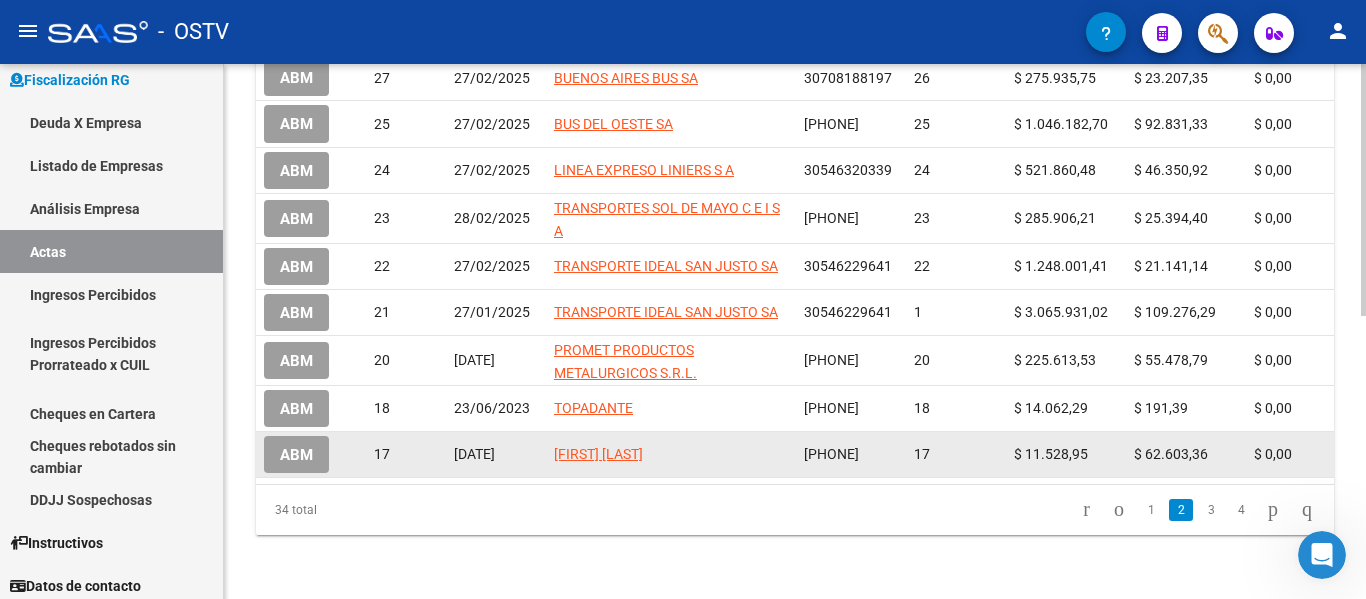 click on "17" 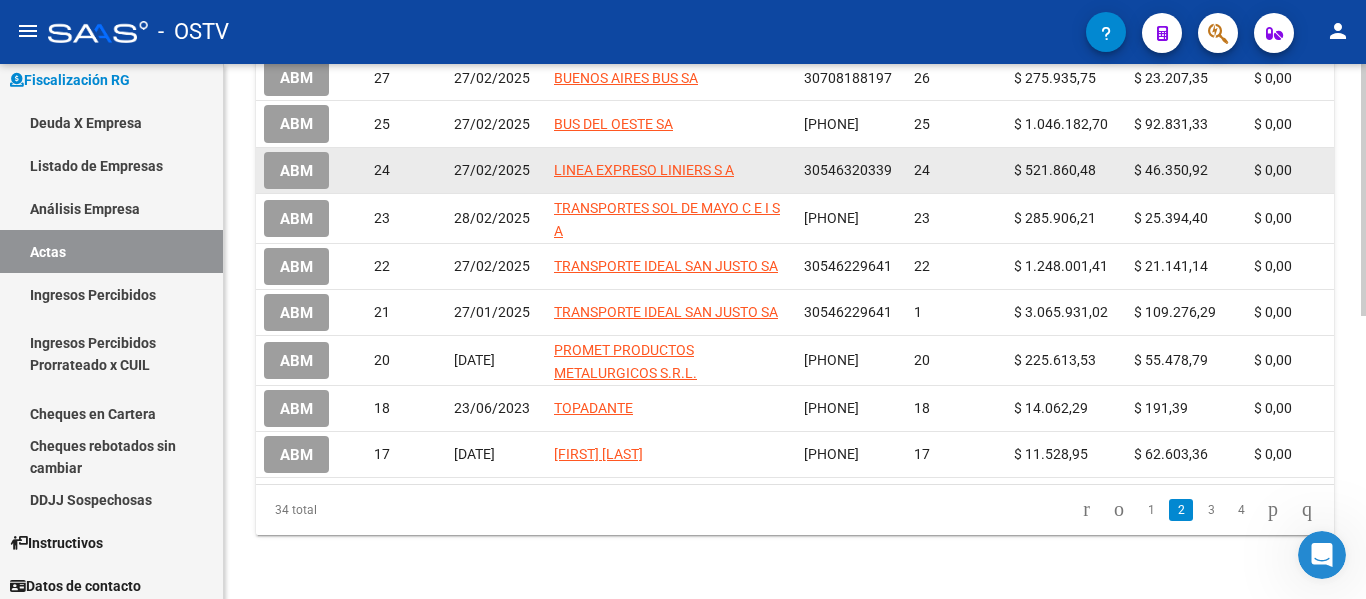 scroll, scrollTop: 601, scrollLeft: 0, axis: vertical 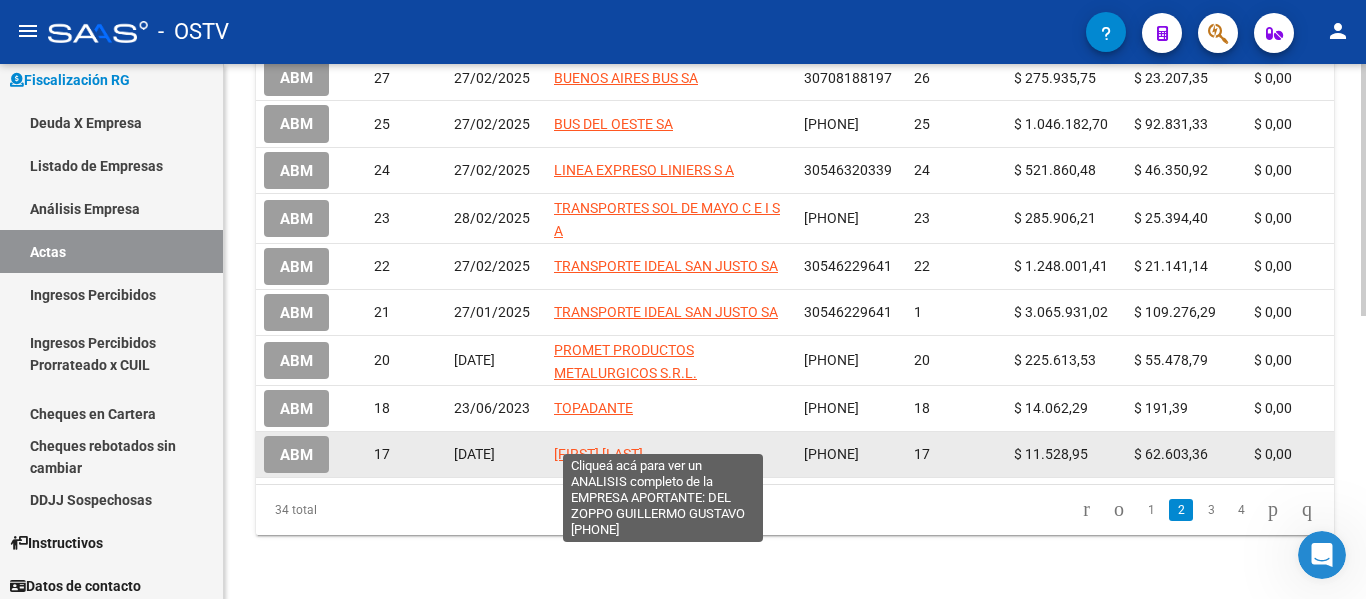click on "[FIRST] [LAST]" 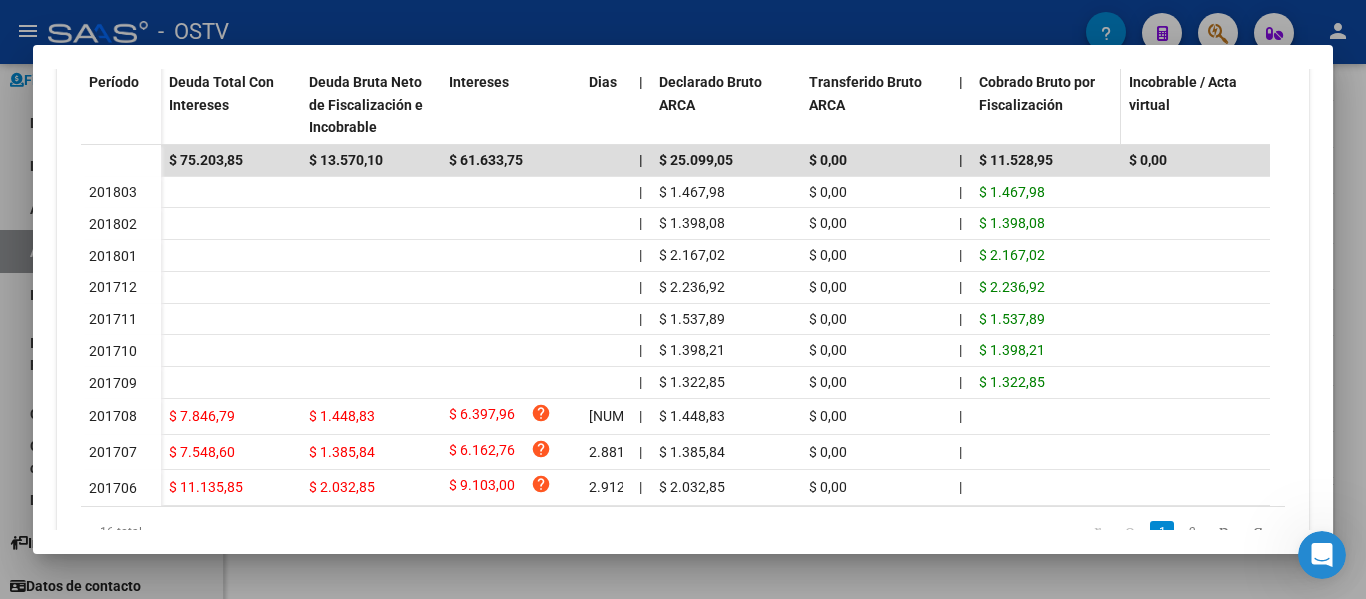scroll, scrollTop: 681, scrollLeft: 0, axis: vertical 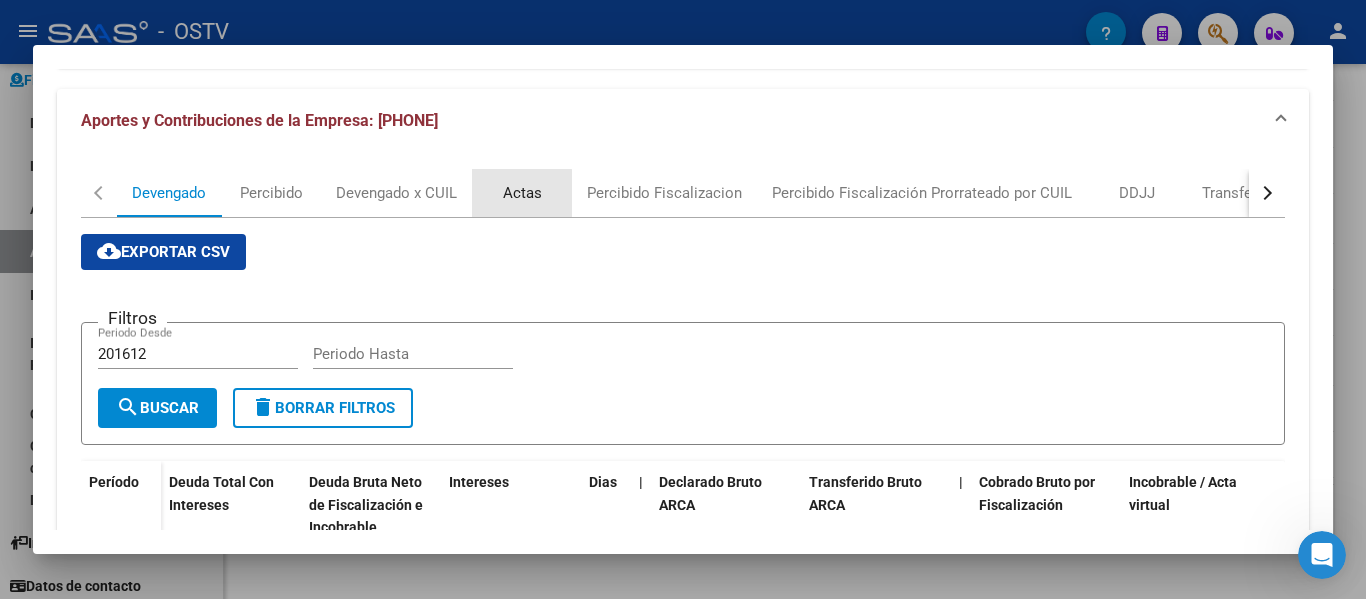 click on "Actas" at bounding box center [522, 193] 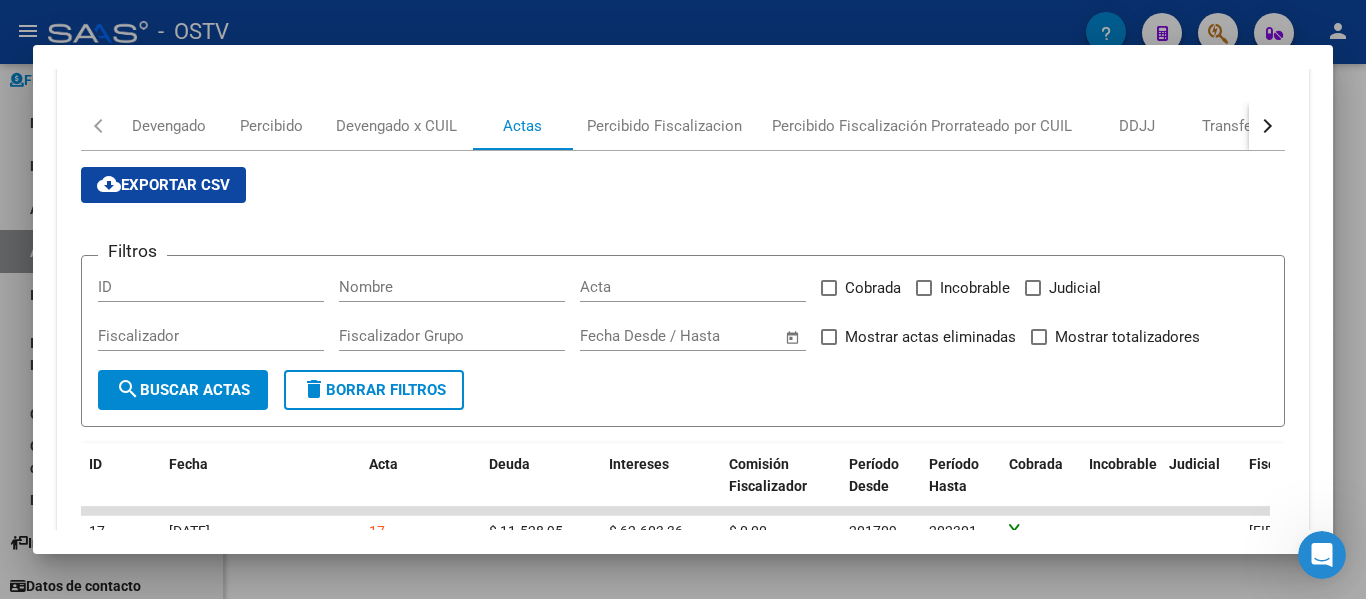 scroll, scrollTop: 300, scrollLeft: 0, axis: vertical 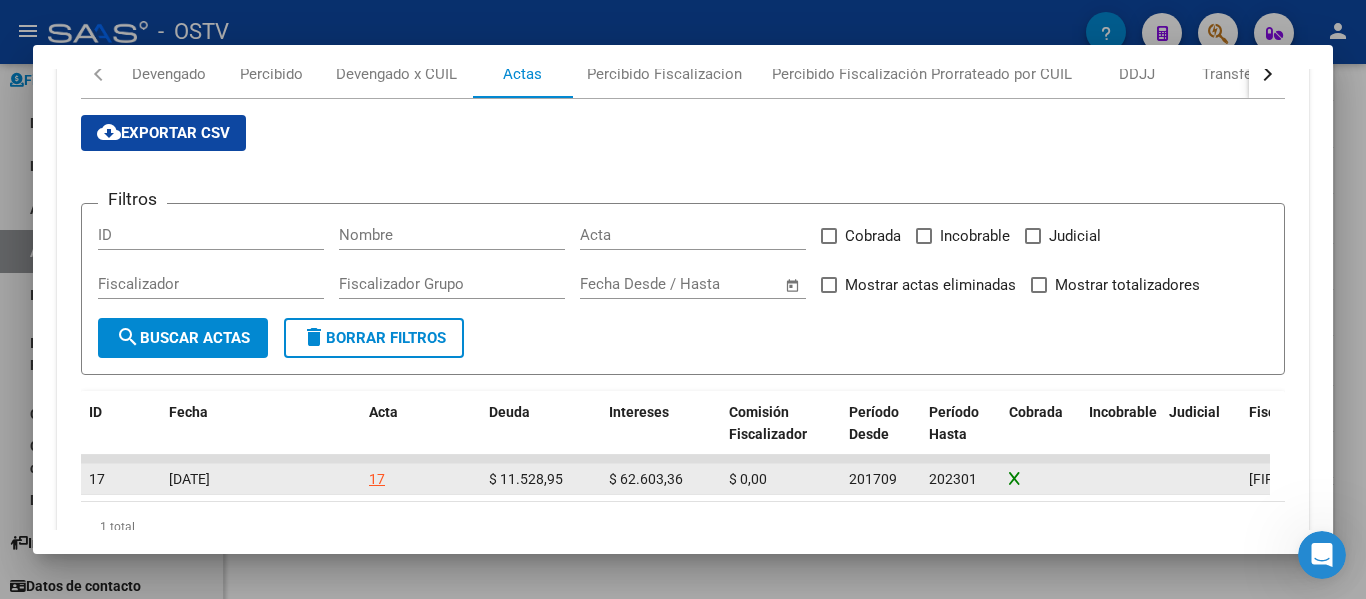 click on "17" 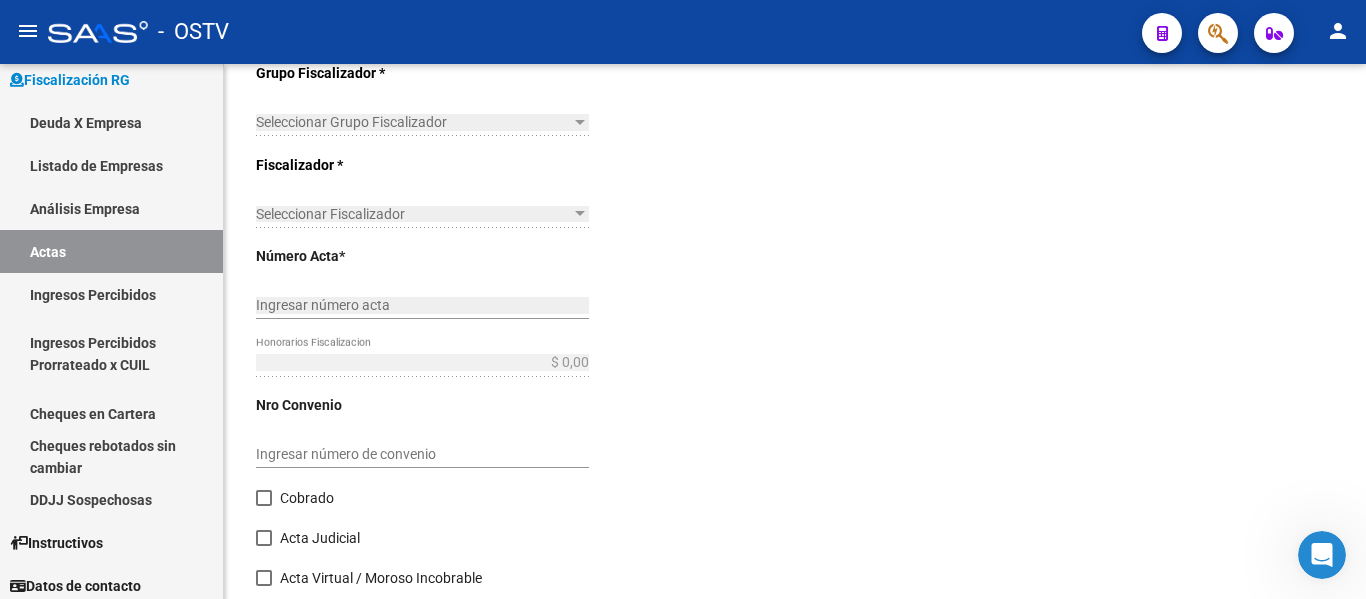 type on "201709" 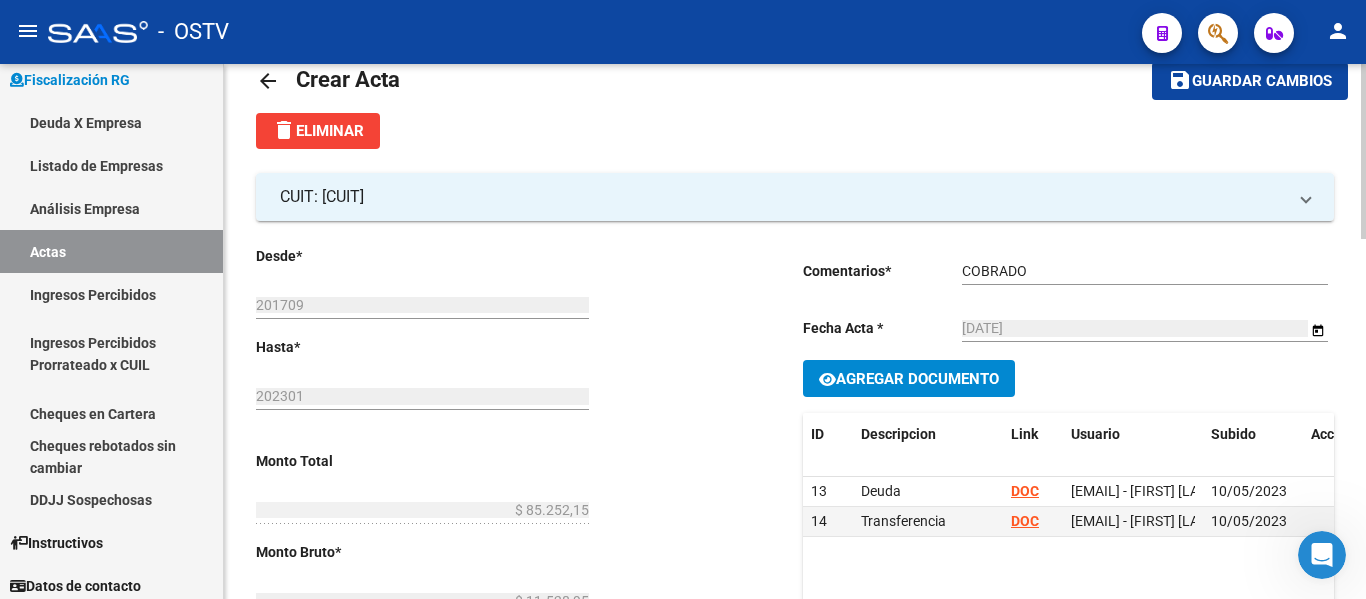 scroll, scrollTop: 0, scrollLeft: 0, axis: both 